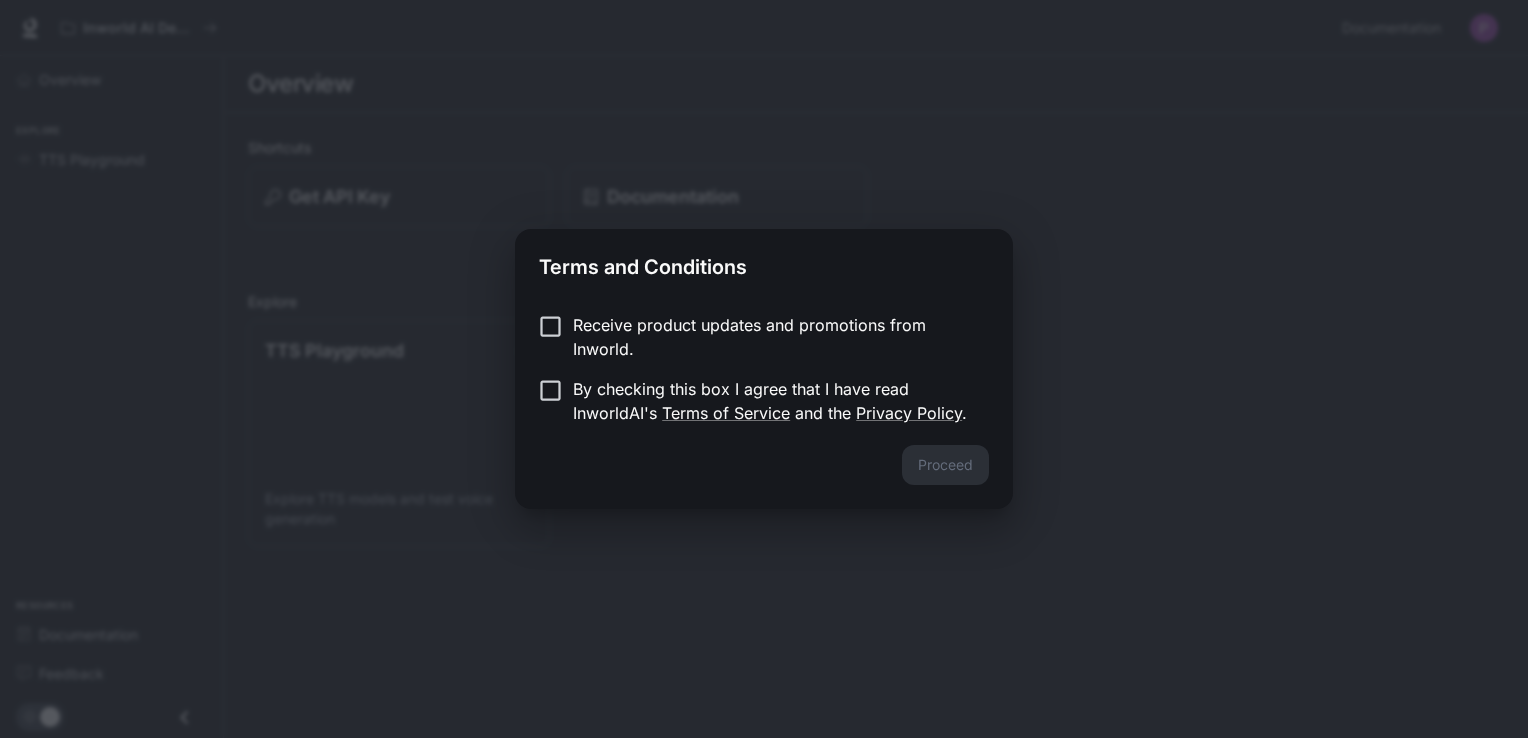 scroll, scrollTop: 0, scrollLeft: 0, axis: both 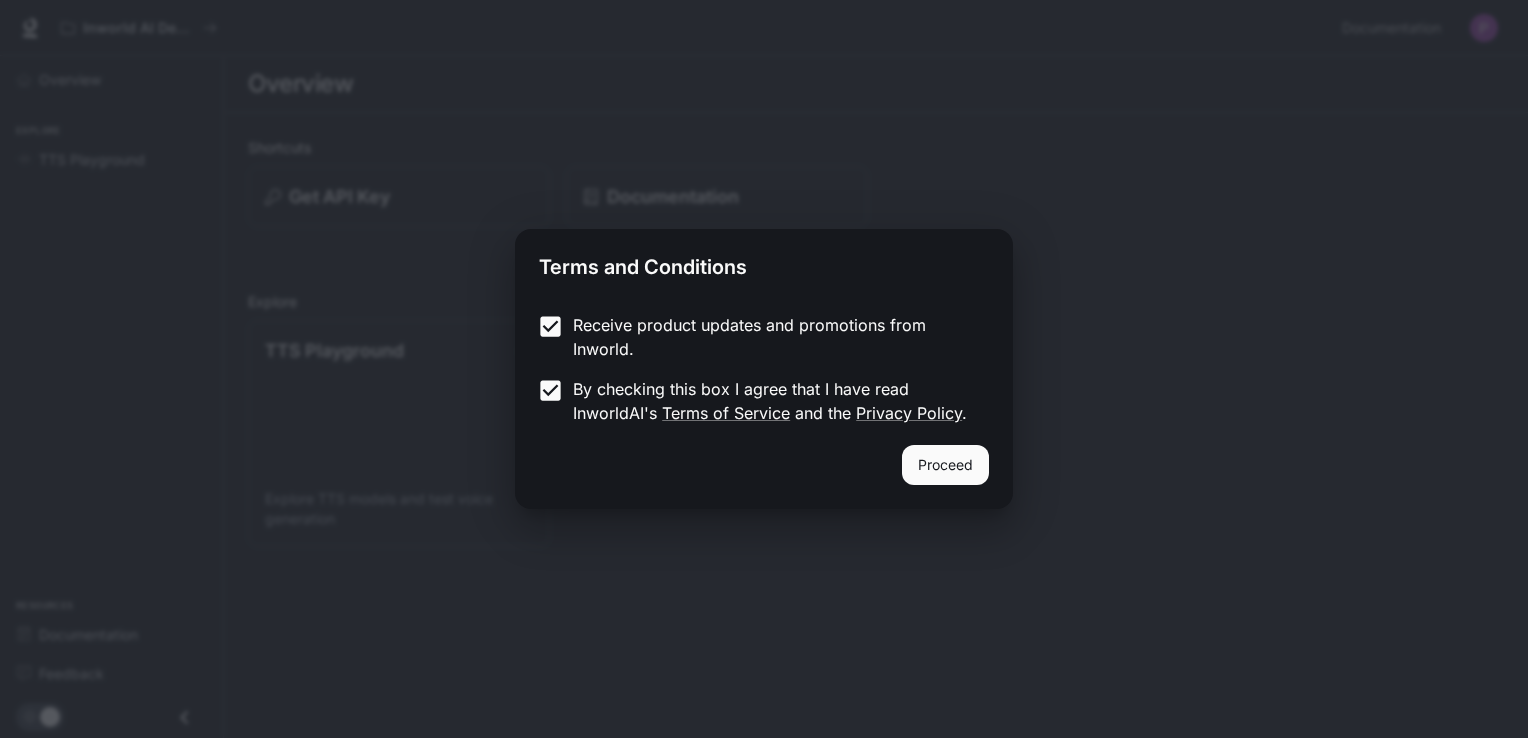 click on "Proceed" at bounding box center (945, 465) 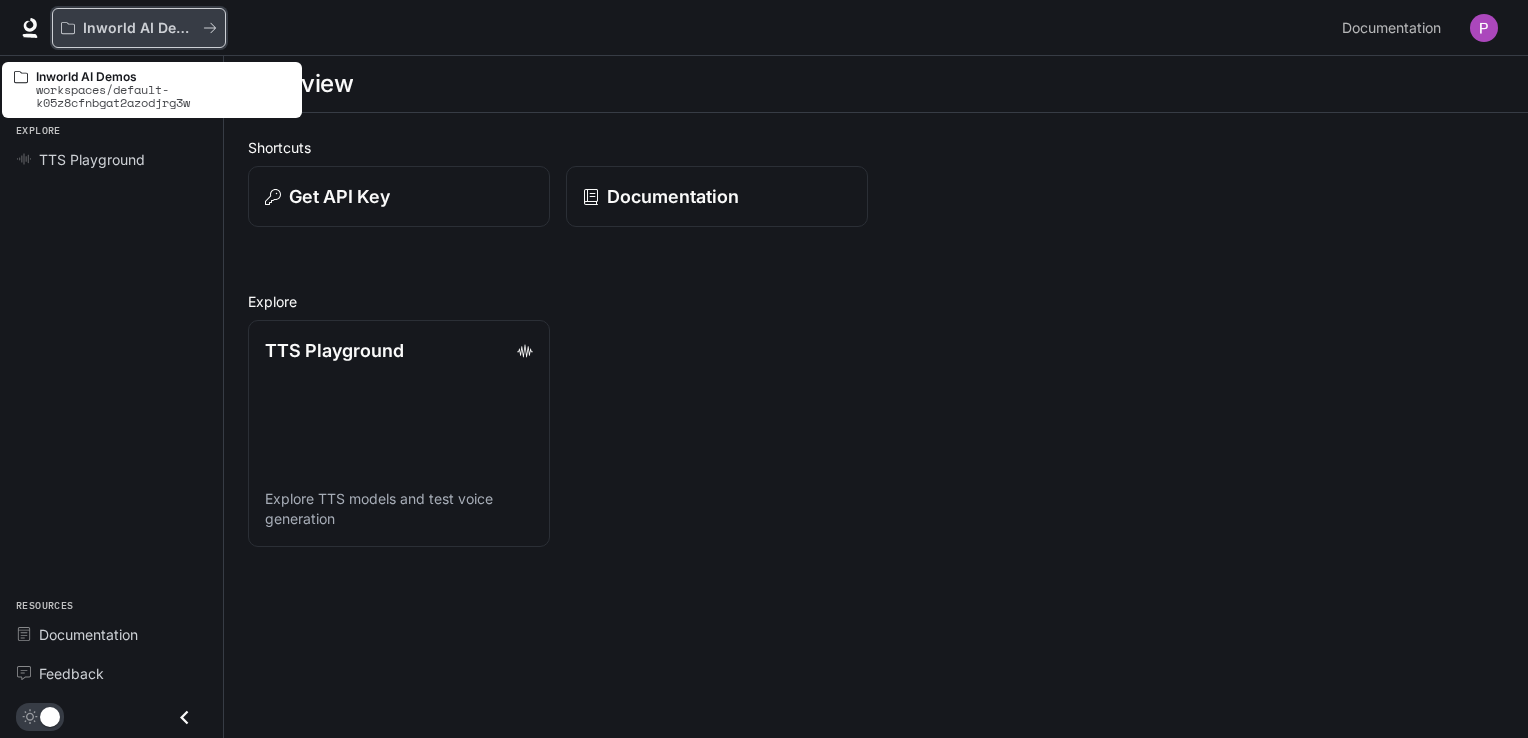 click on "Inworld AI Demos" at bounding box center [139, 28] 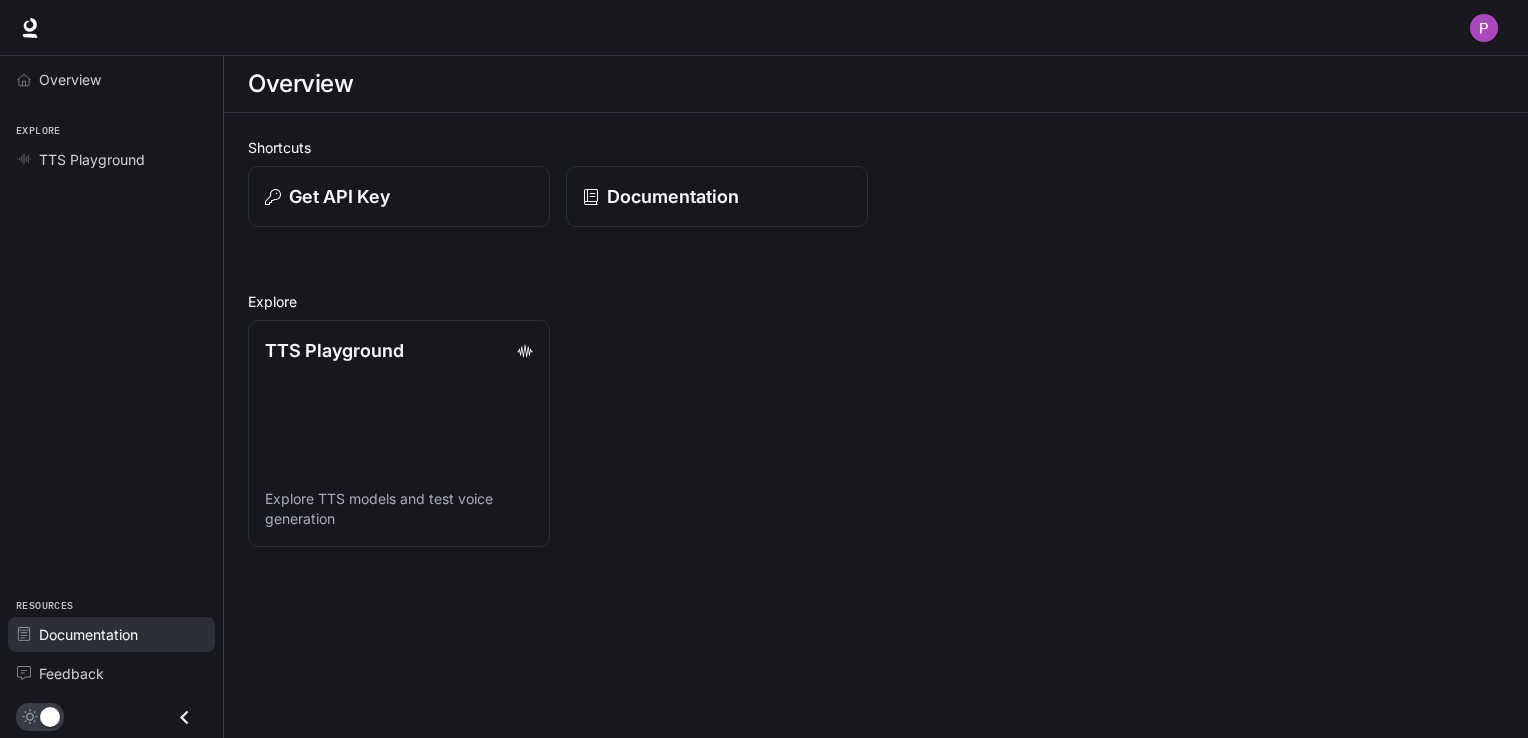 click on "Documentation" at bounding box center (88, 634) 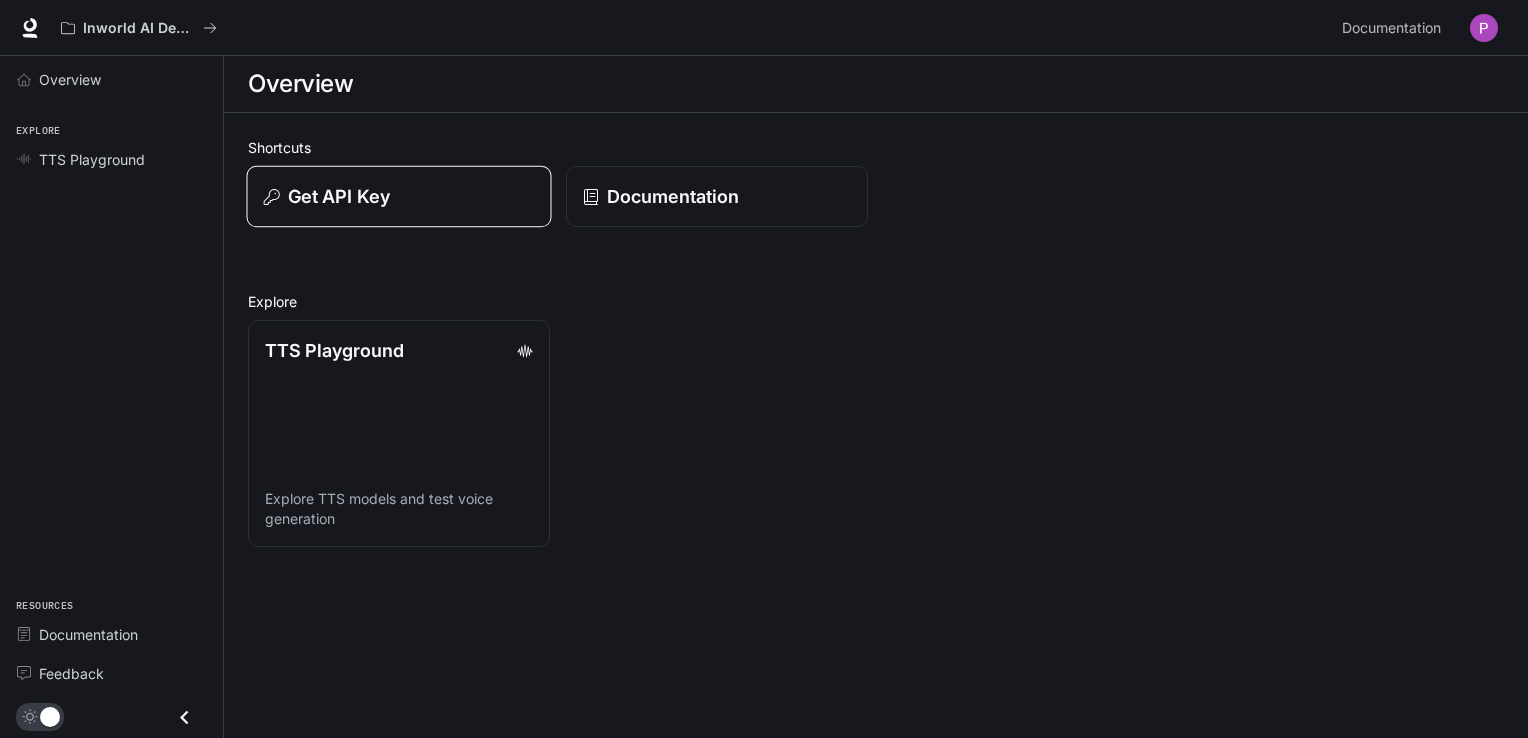 click on "Get API Key" at bounding box center [399, 196] 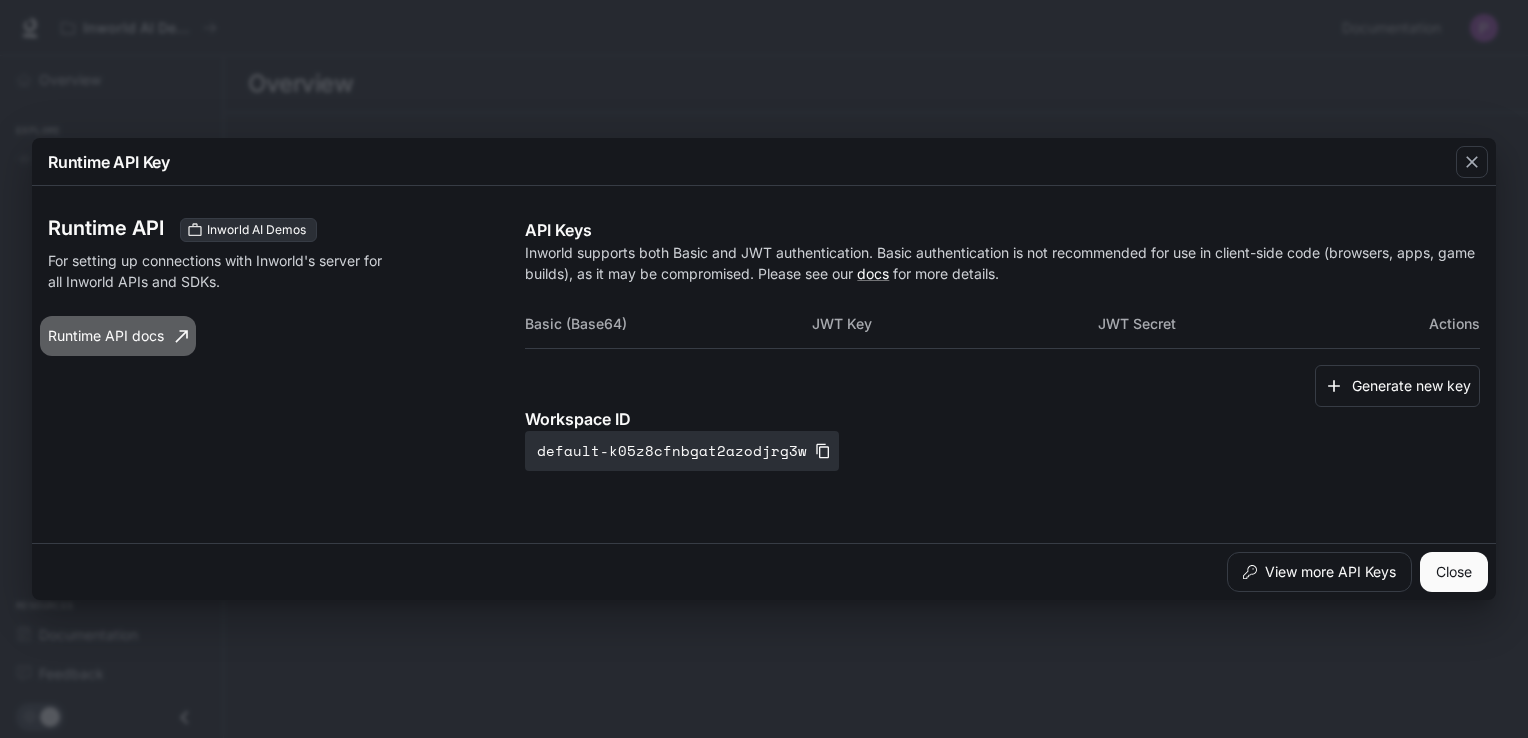 click 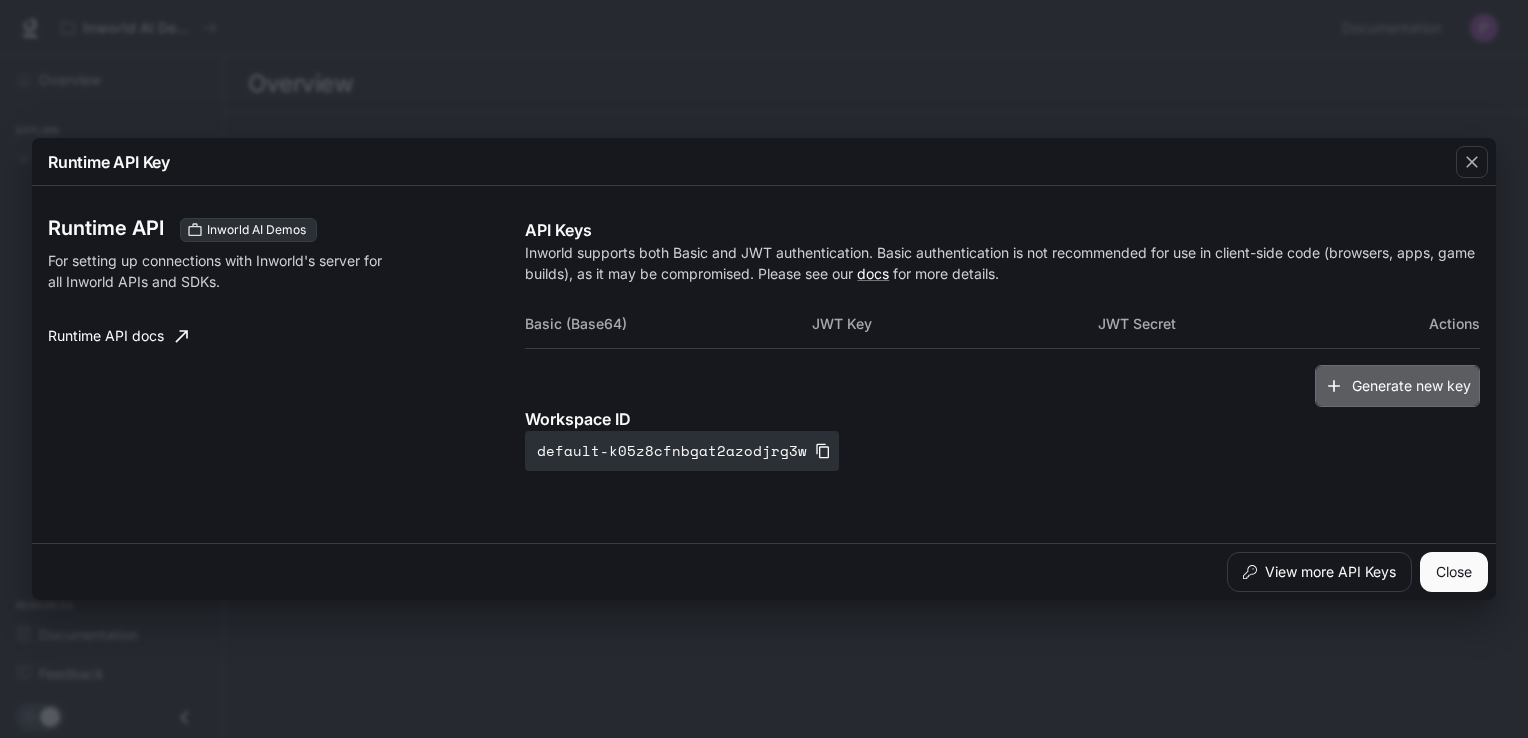 click on "Generate new key" at bounding box center (1397, 386) 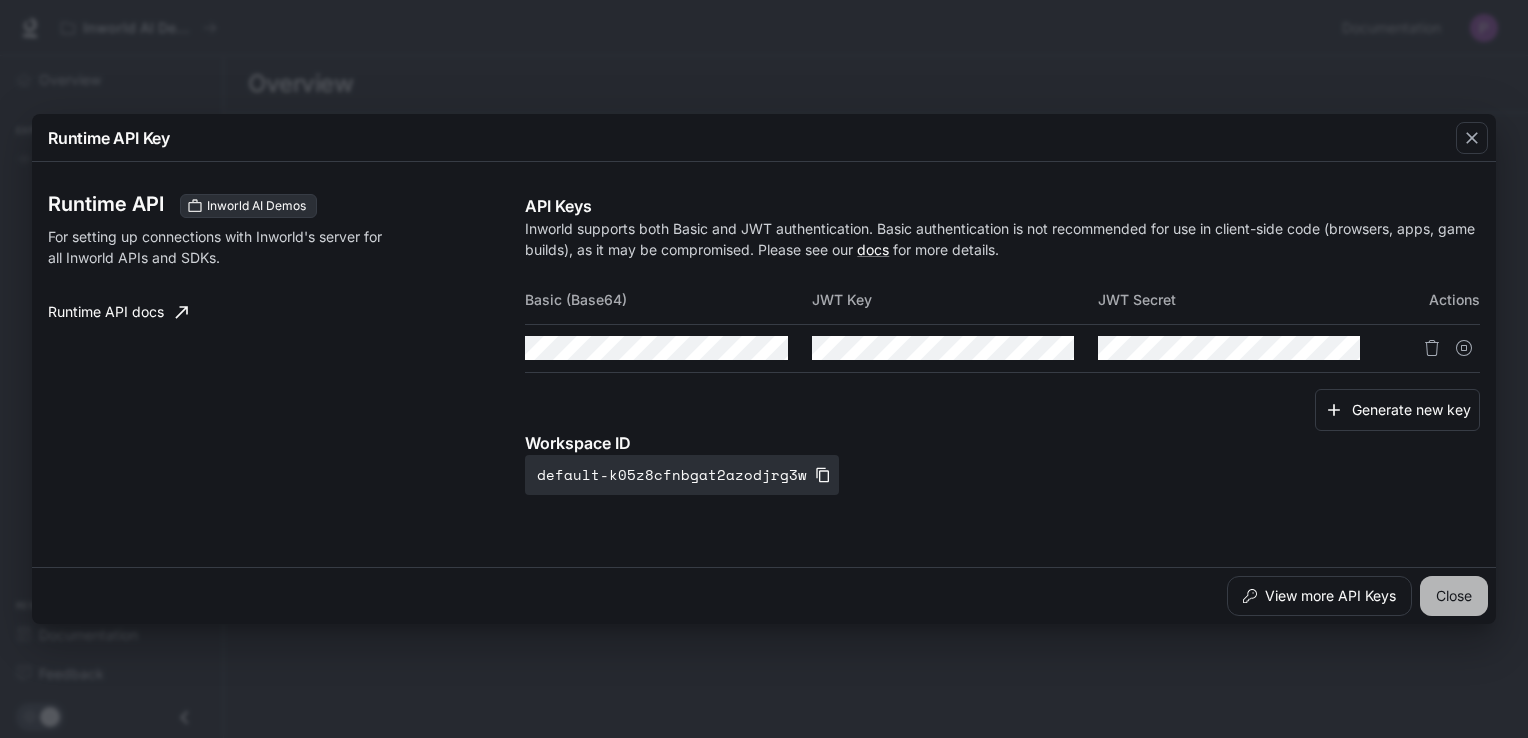 click on "Close" at bounding box center (1454, 596) 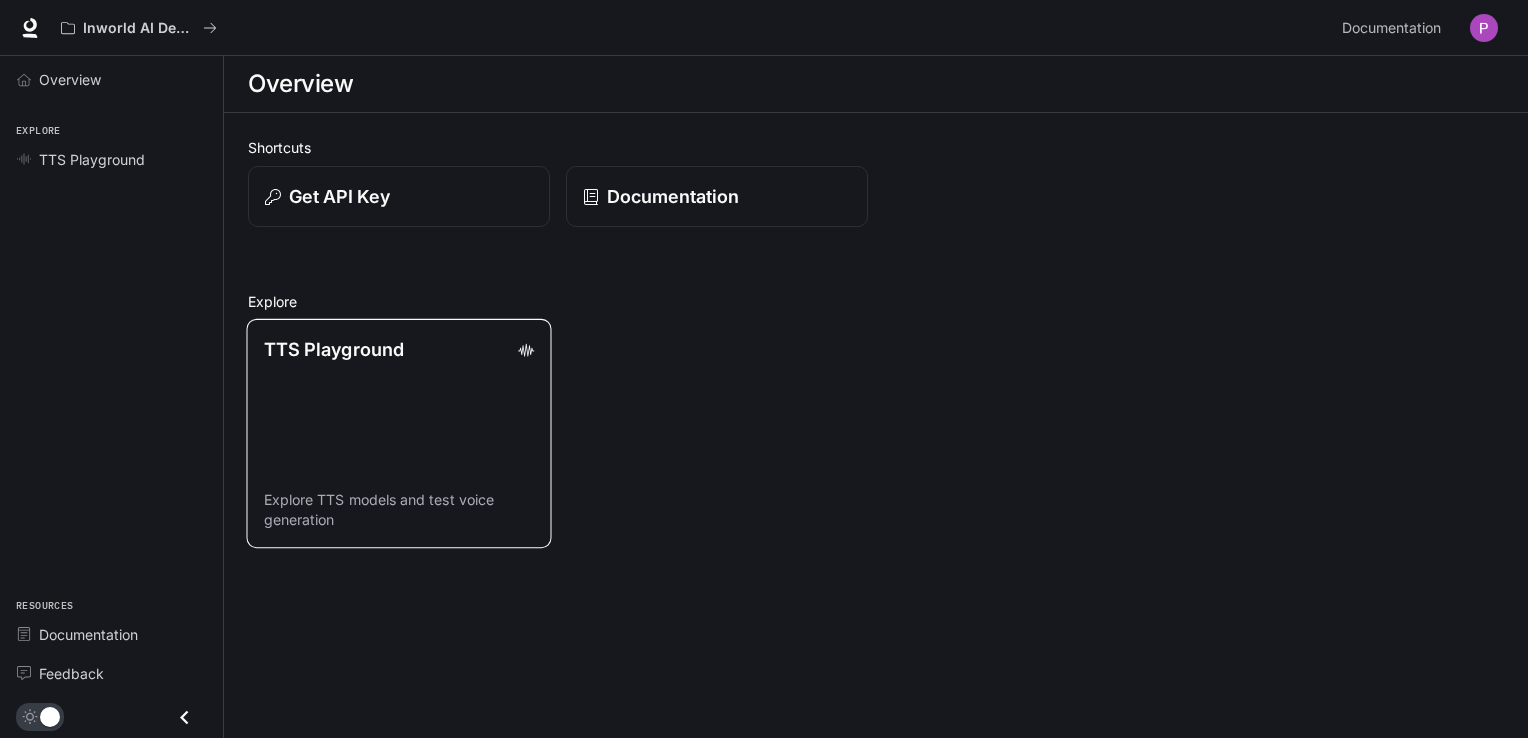 click on "TTS Playground Explore TTS models and test voice generation" at bounding box center [398, 433] 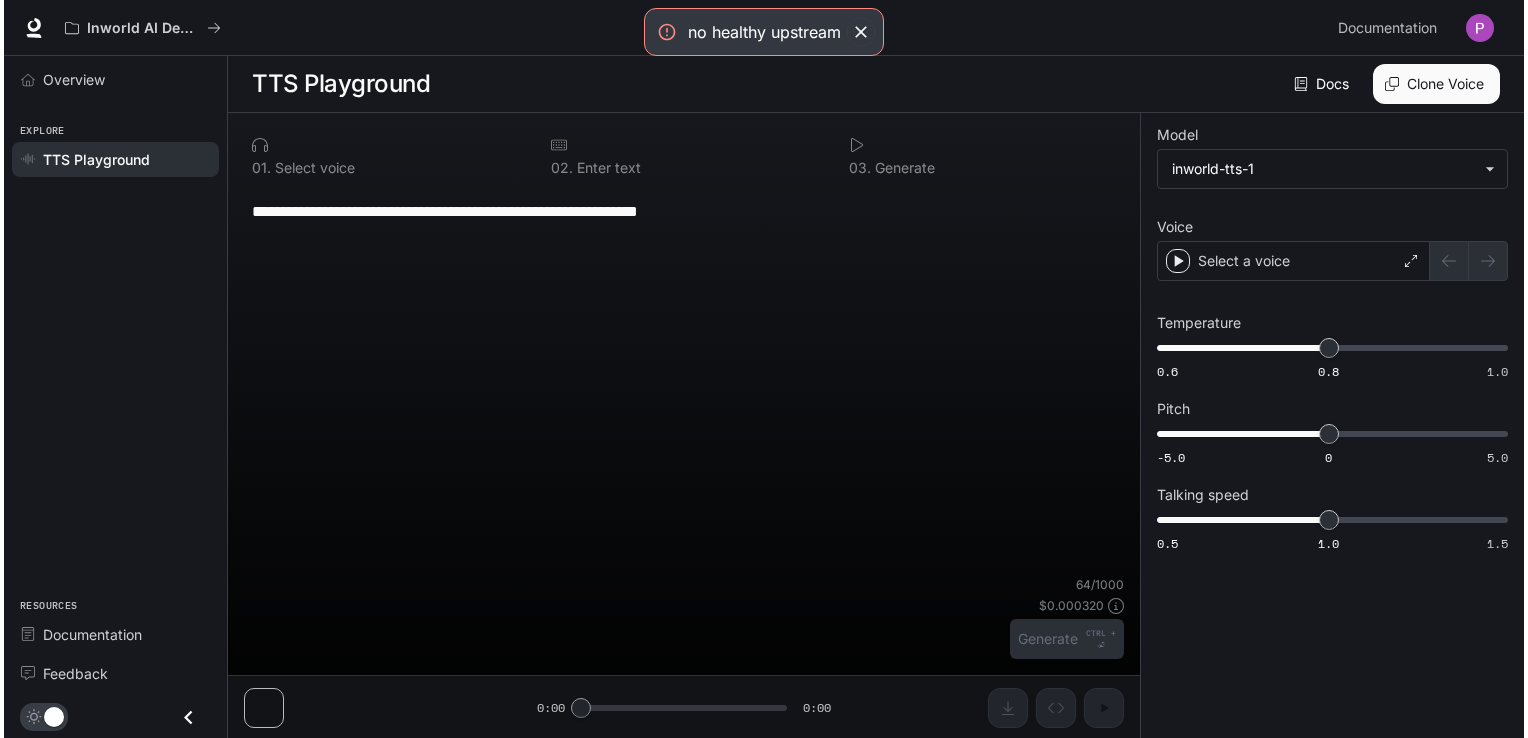 scroll, scrollTop: 0, scrollLeft: 0, axis: both 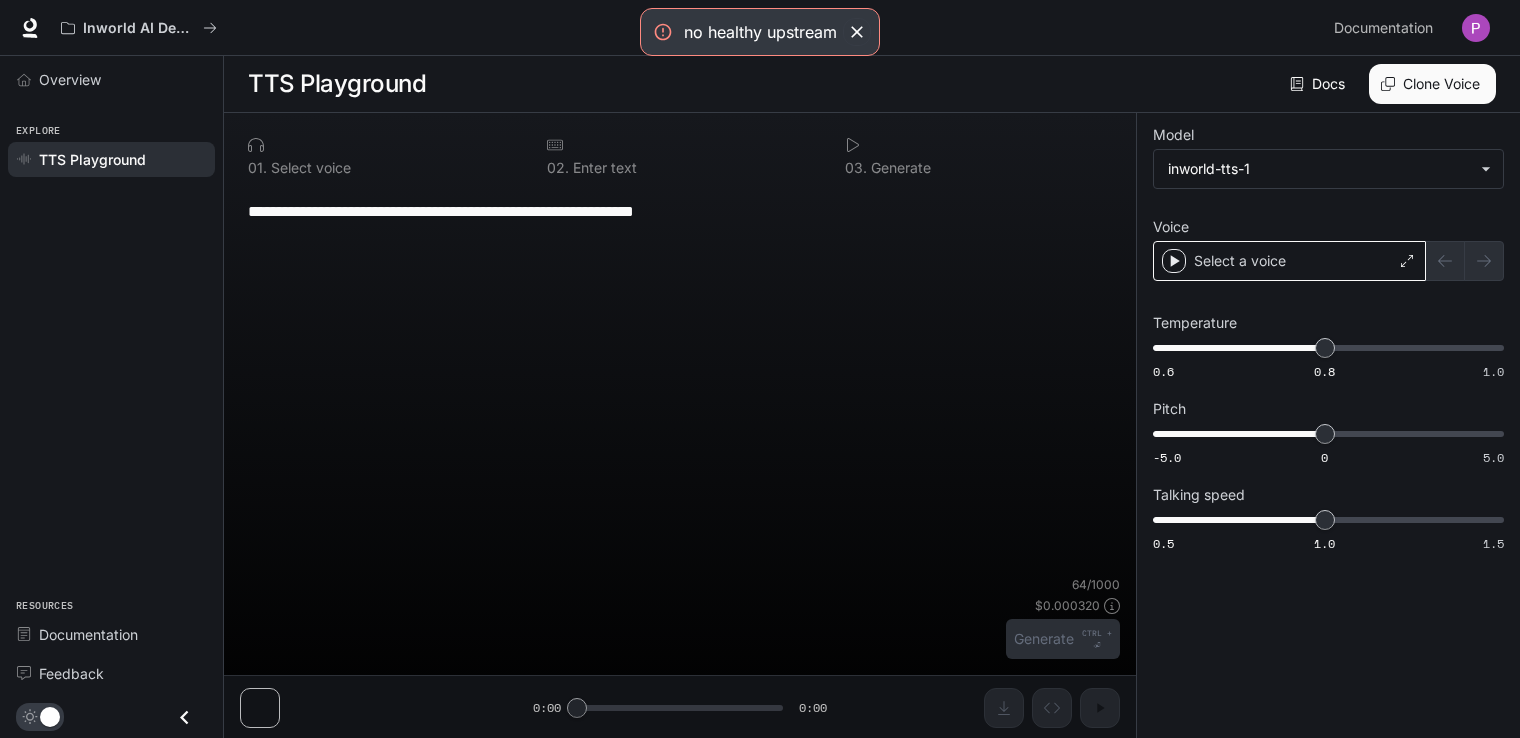 click on "Select a voice" at bounding box center (1289, 261) 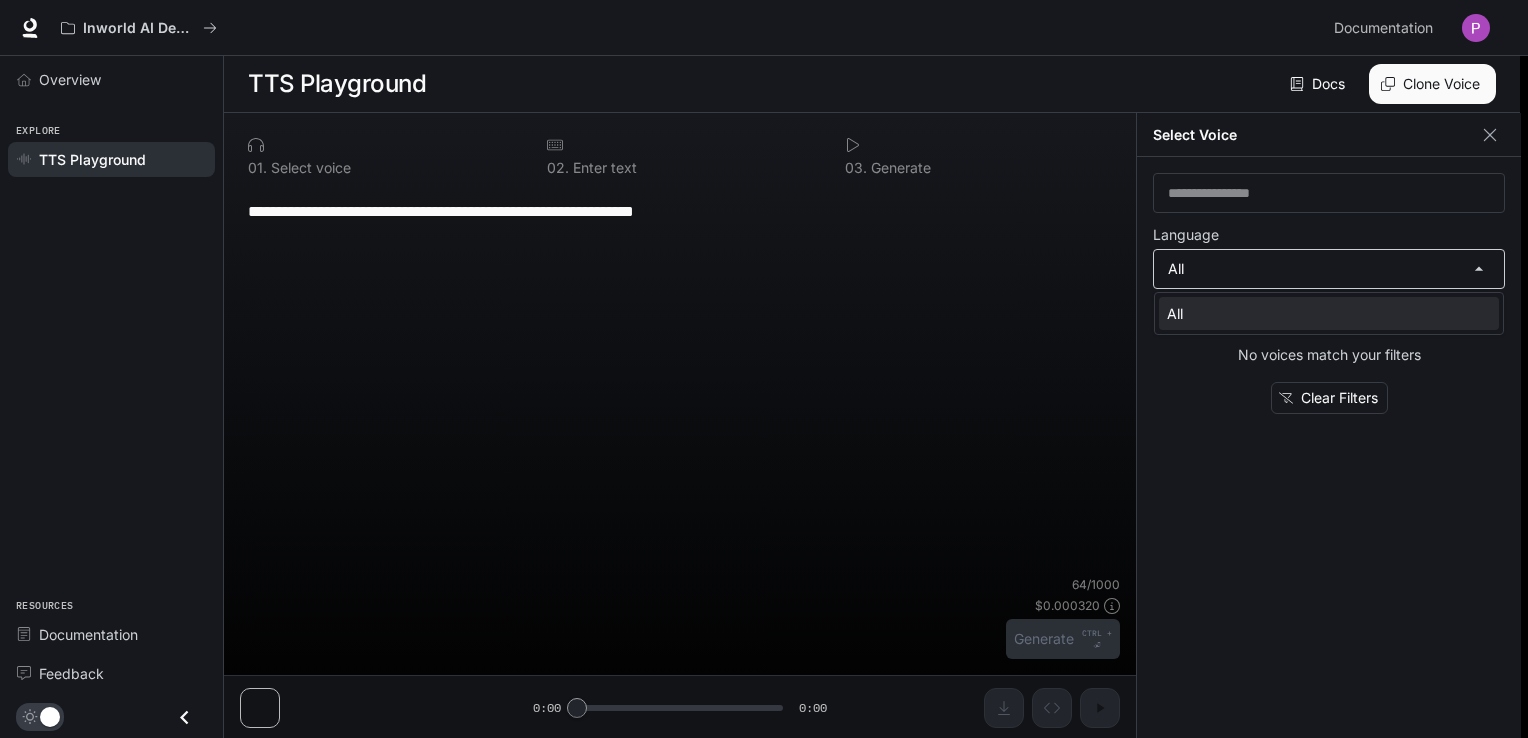 click on "**********" at bounding box center [764, 369] 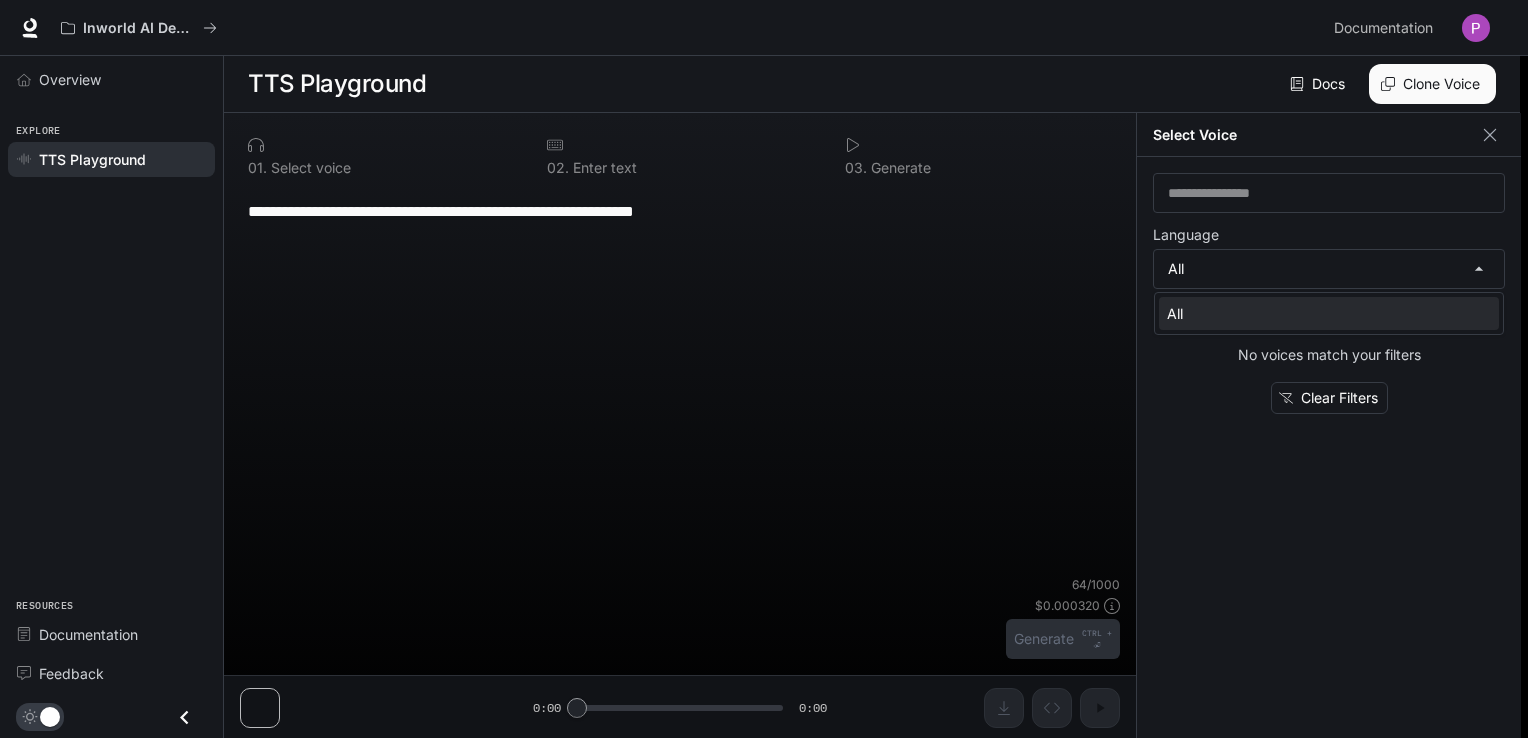click at bounding box center (764, 369) 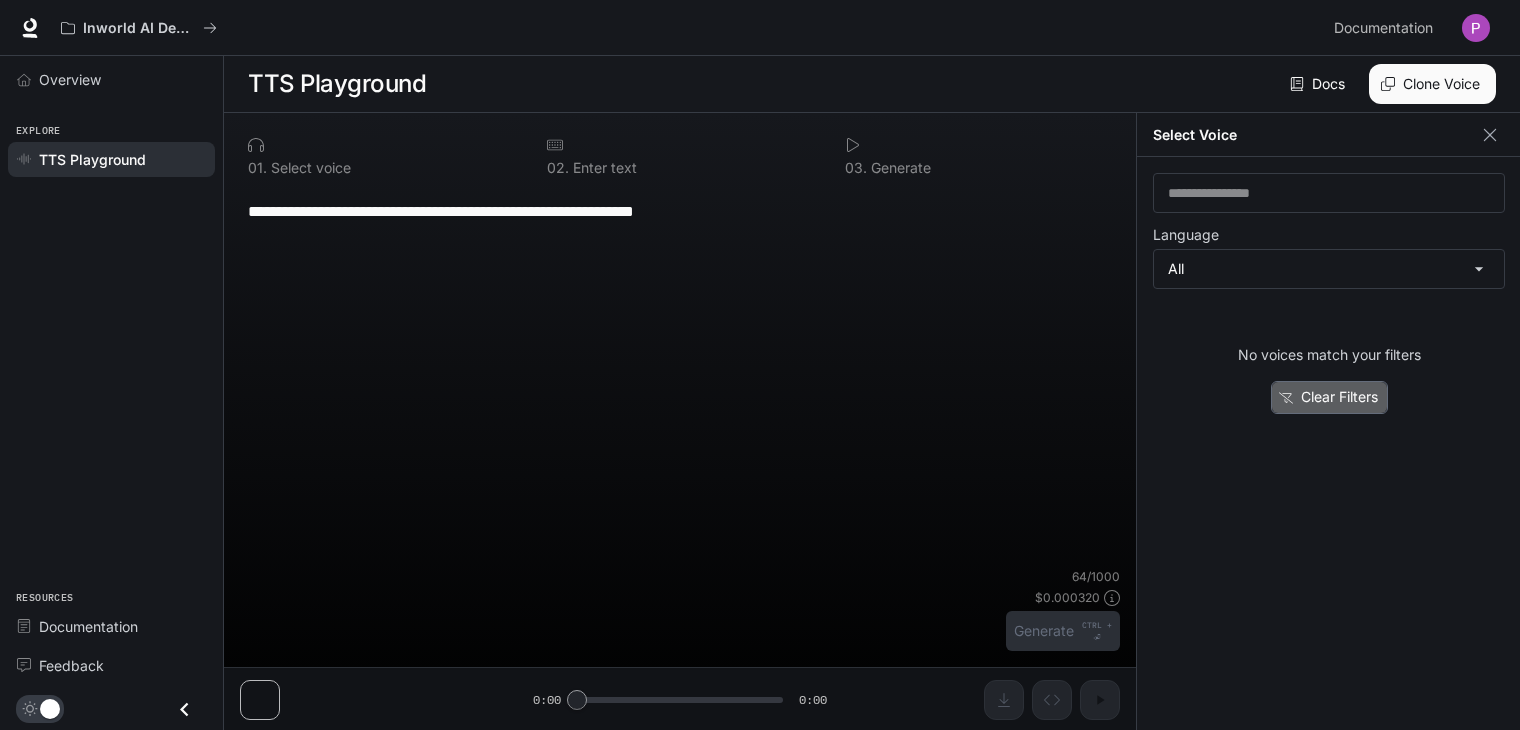 click on "Clear Filters" at bounding box center [1329, 397] 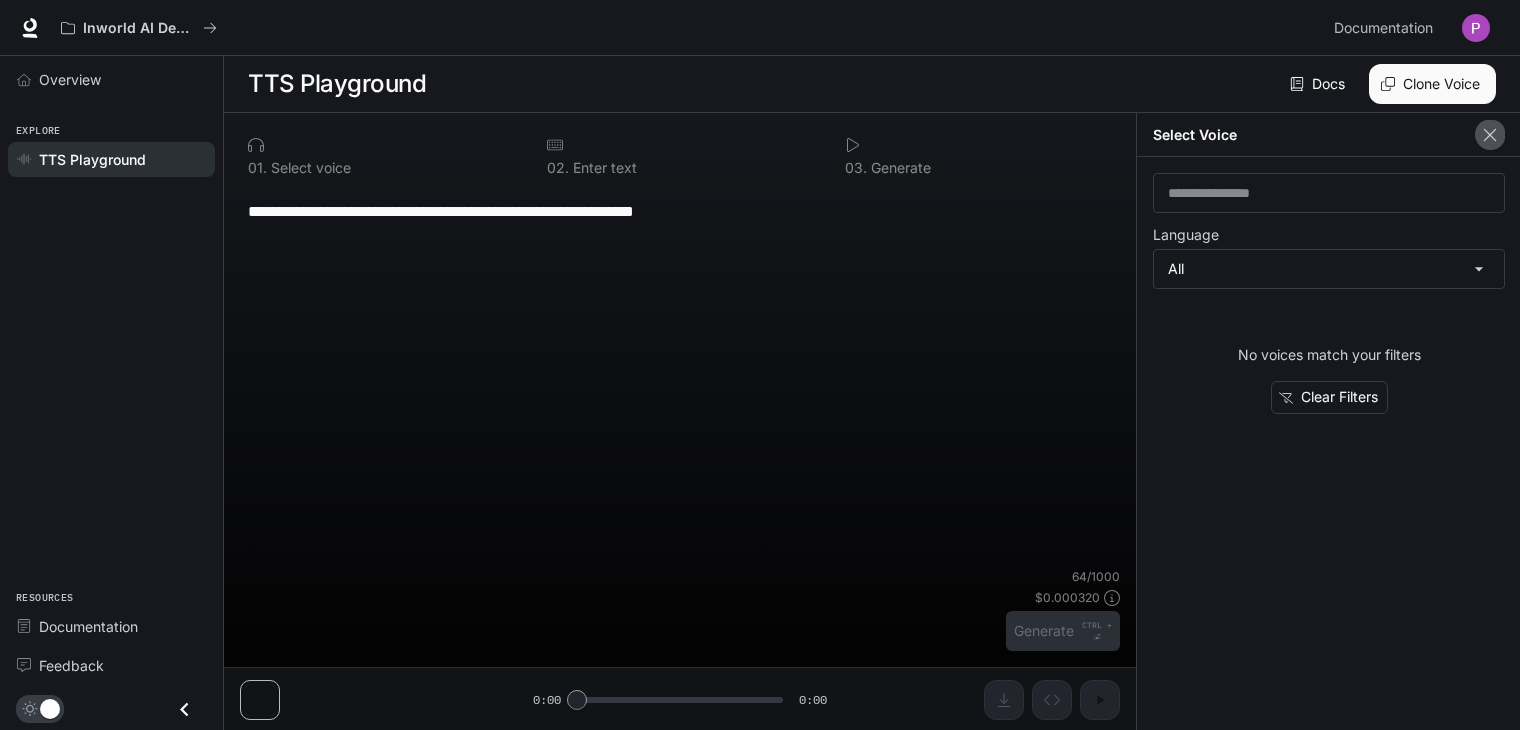 click 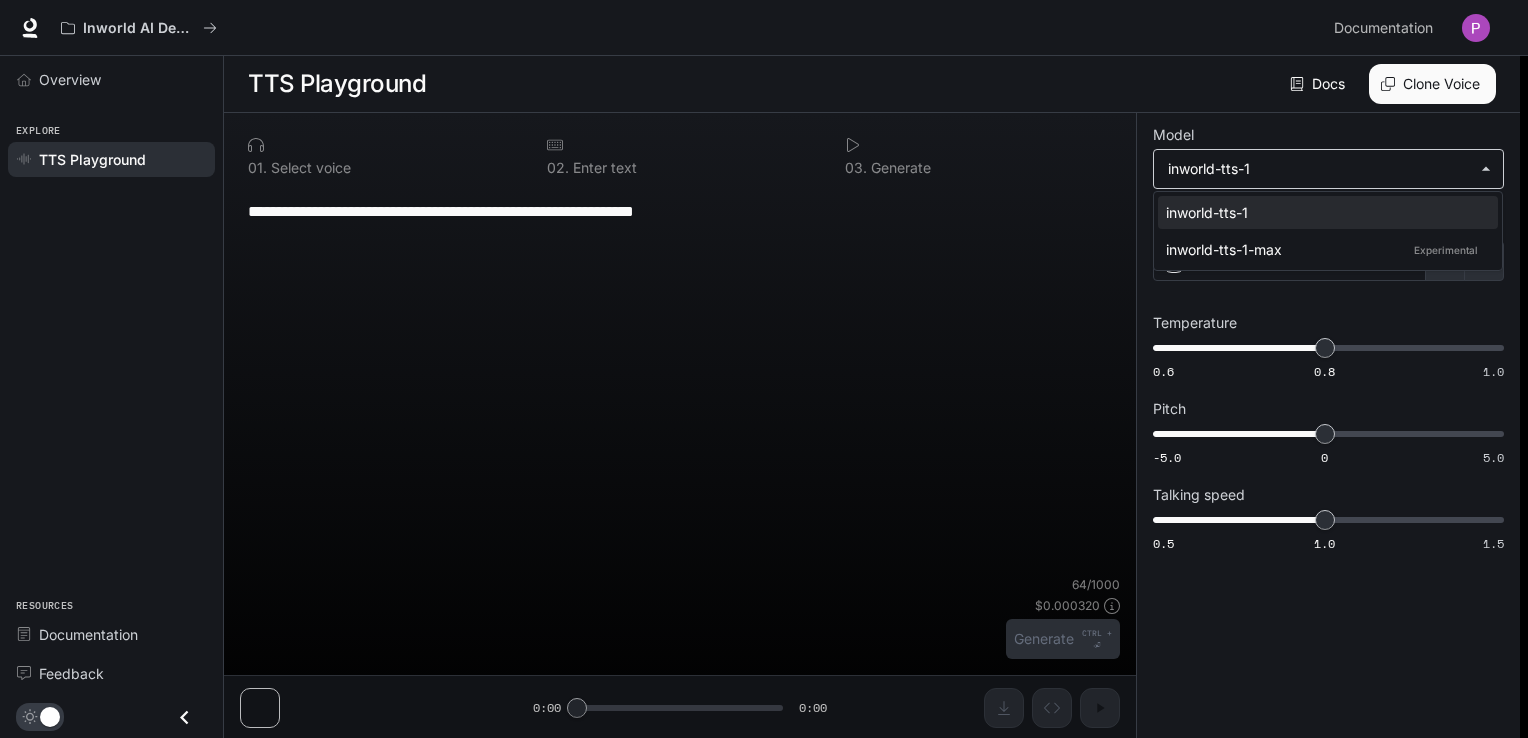 click on "**********" at bounding box center (764, 369) 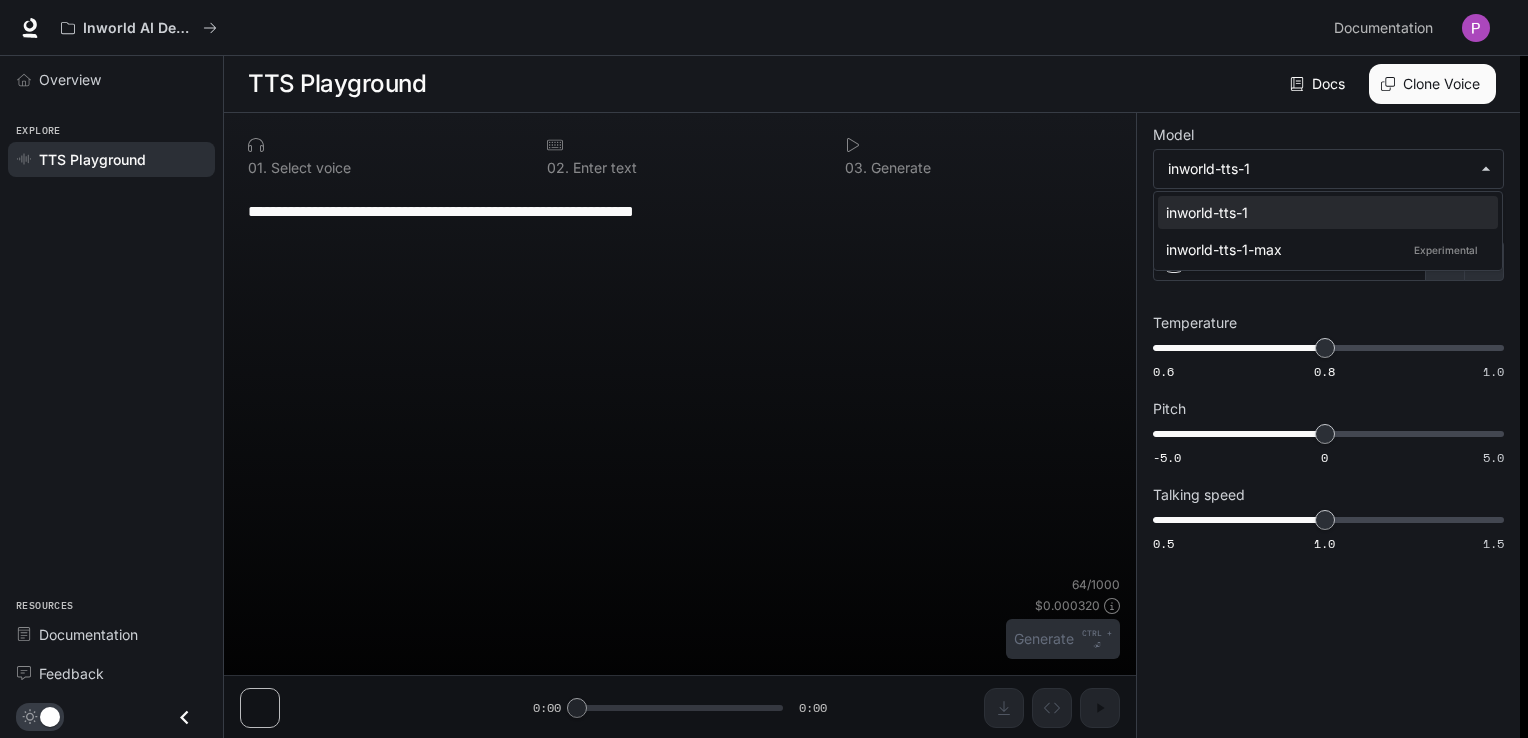 click at bounding box center [764, 369] 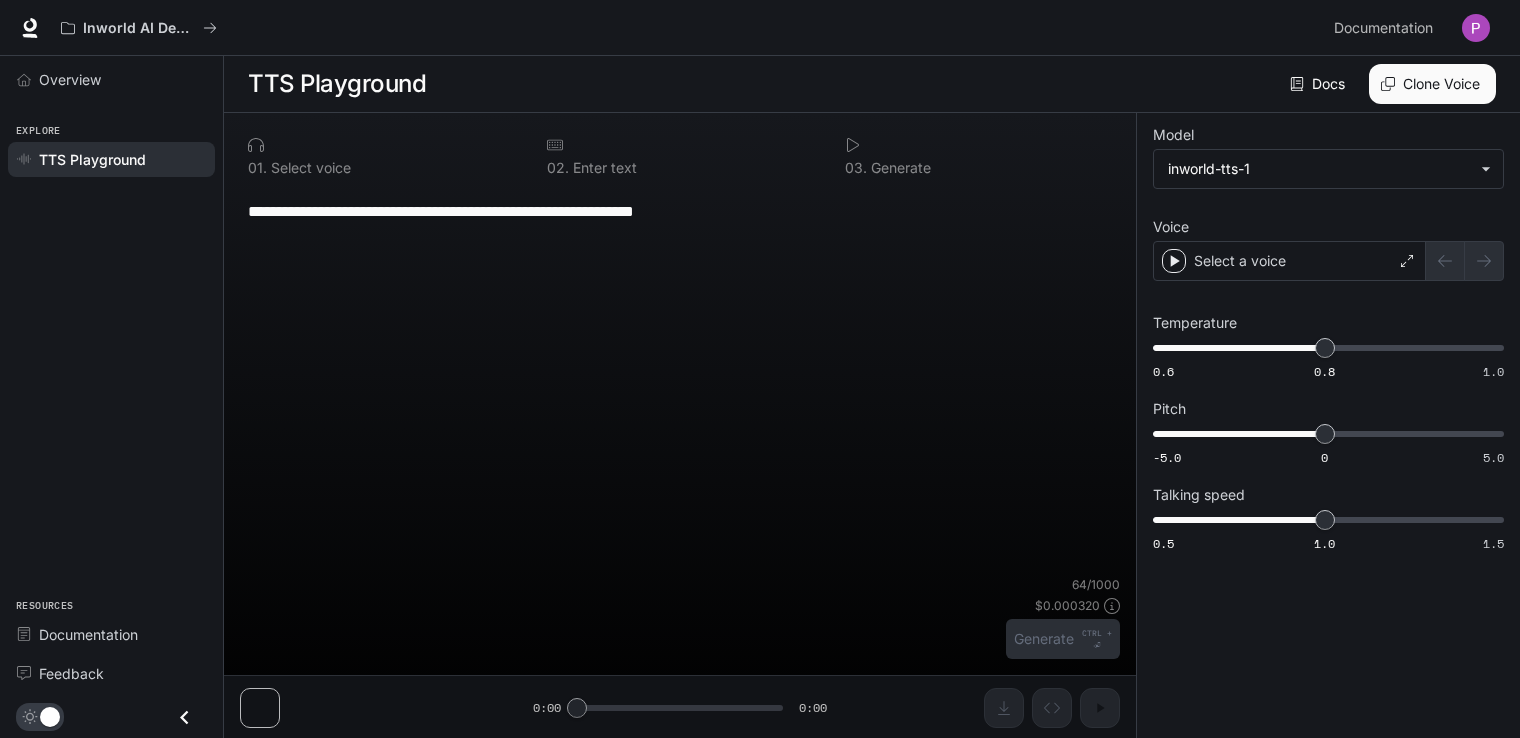 click on "**********" at bounding box center [680, 426] 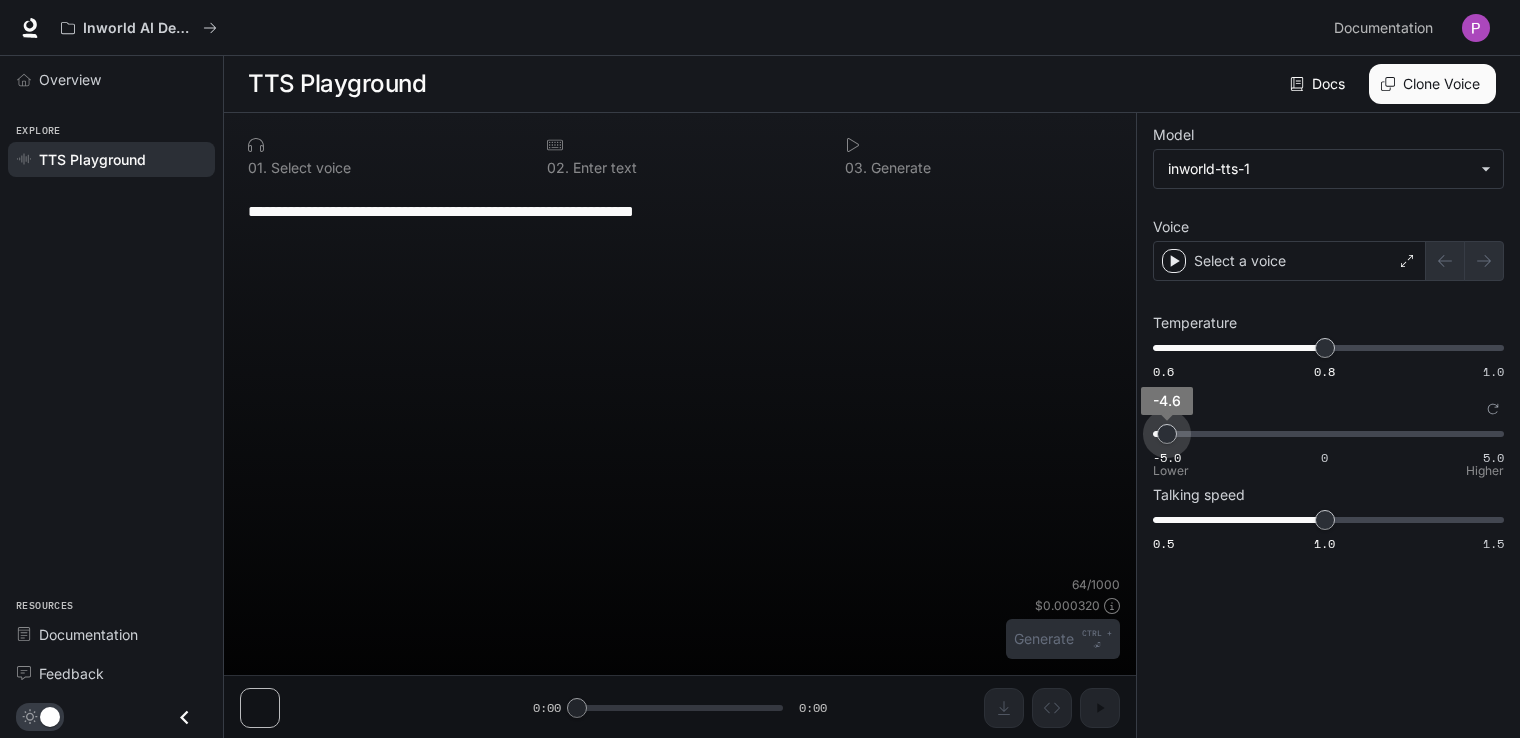 click on "-5.0 0 5.0 -4.6" at bounding box center [1324, 434] 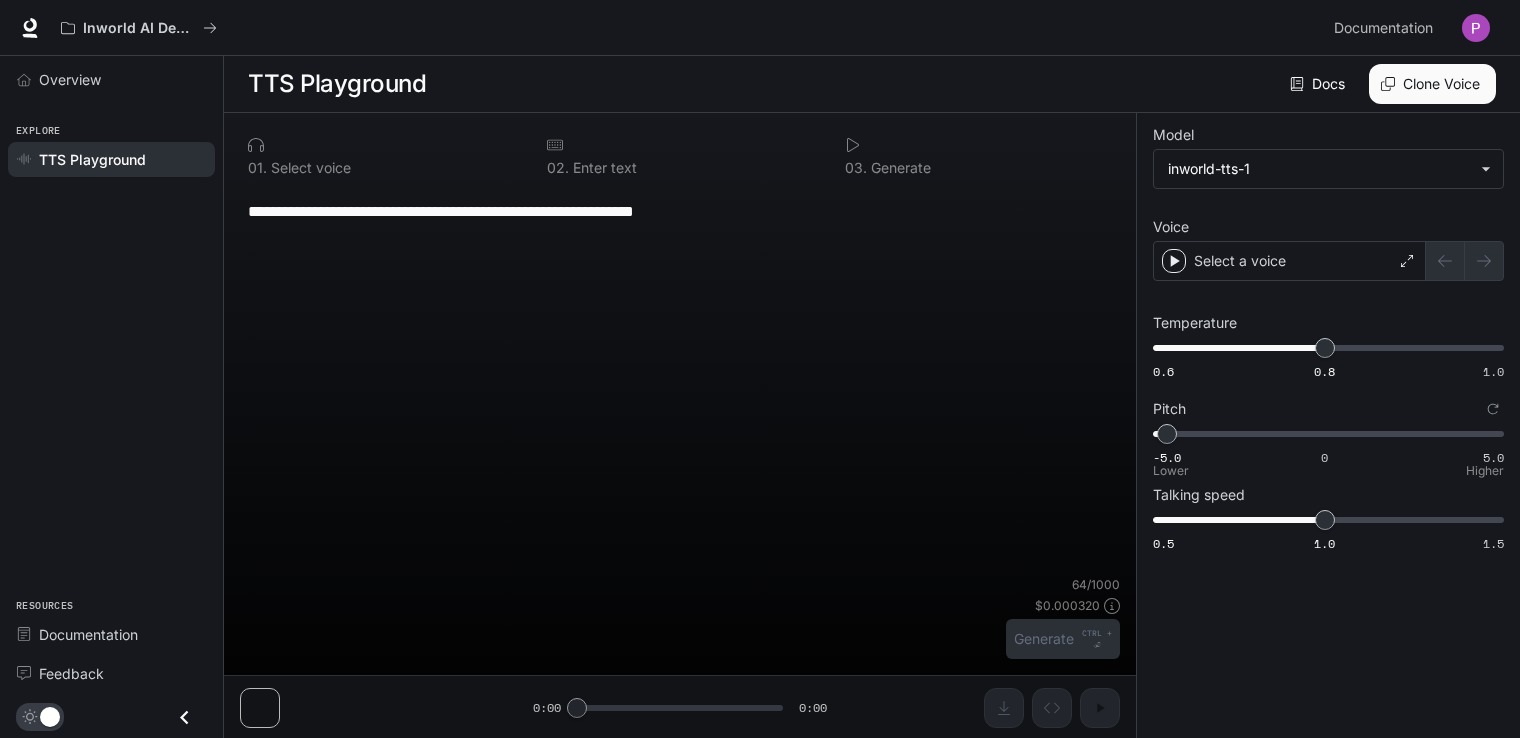 type on "****" 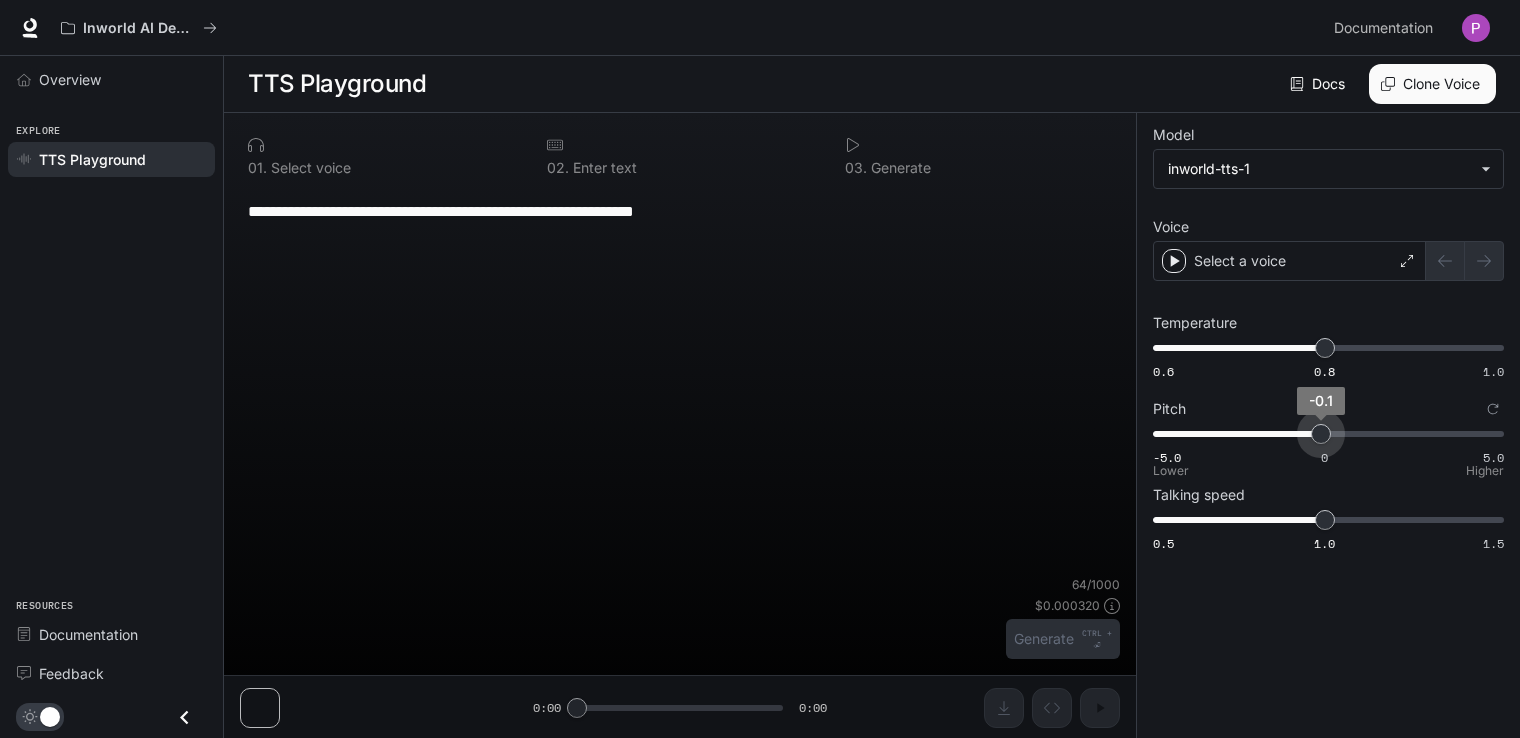 click on "-5.0 0 5.0 -0.1" at bounding box center [1324, 434] 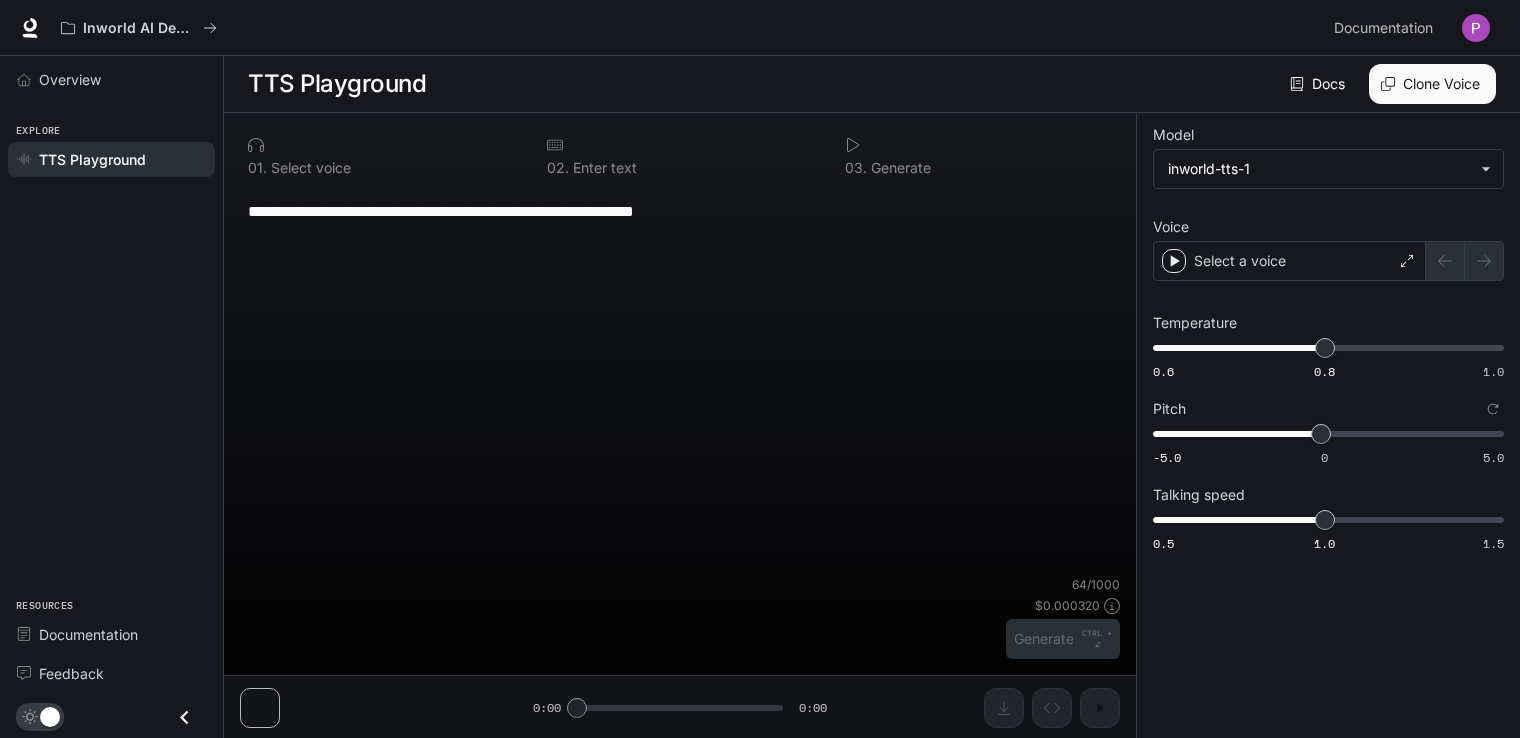 click on "Clone Voice" at bounding box center (1432, 84) 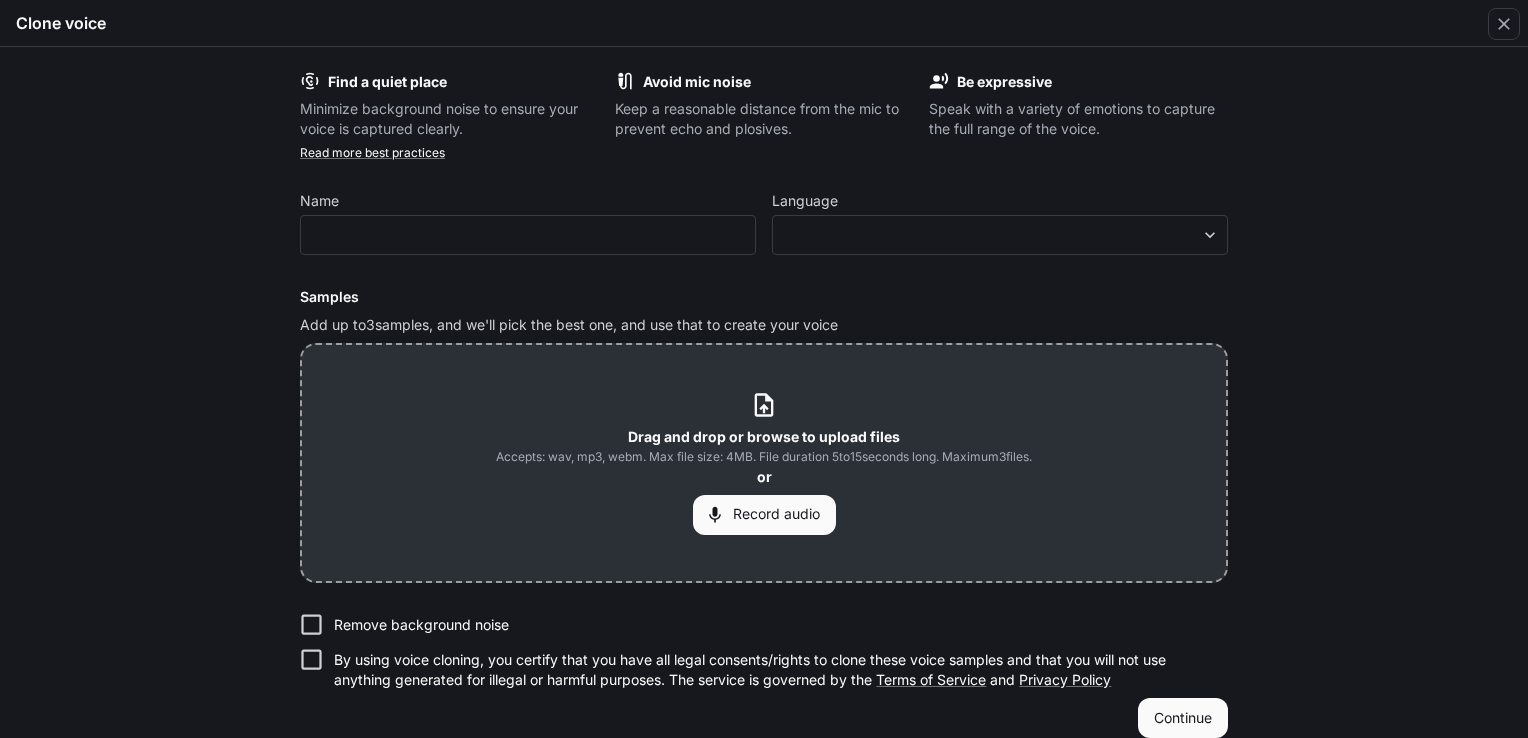 click on "Drag and drop or browse to upload files" at bounding box center (764, 436) 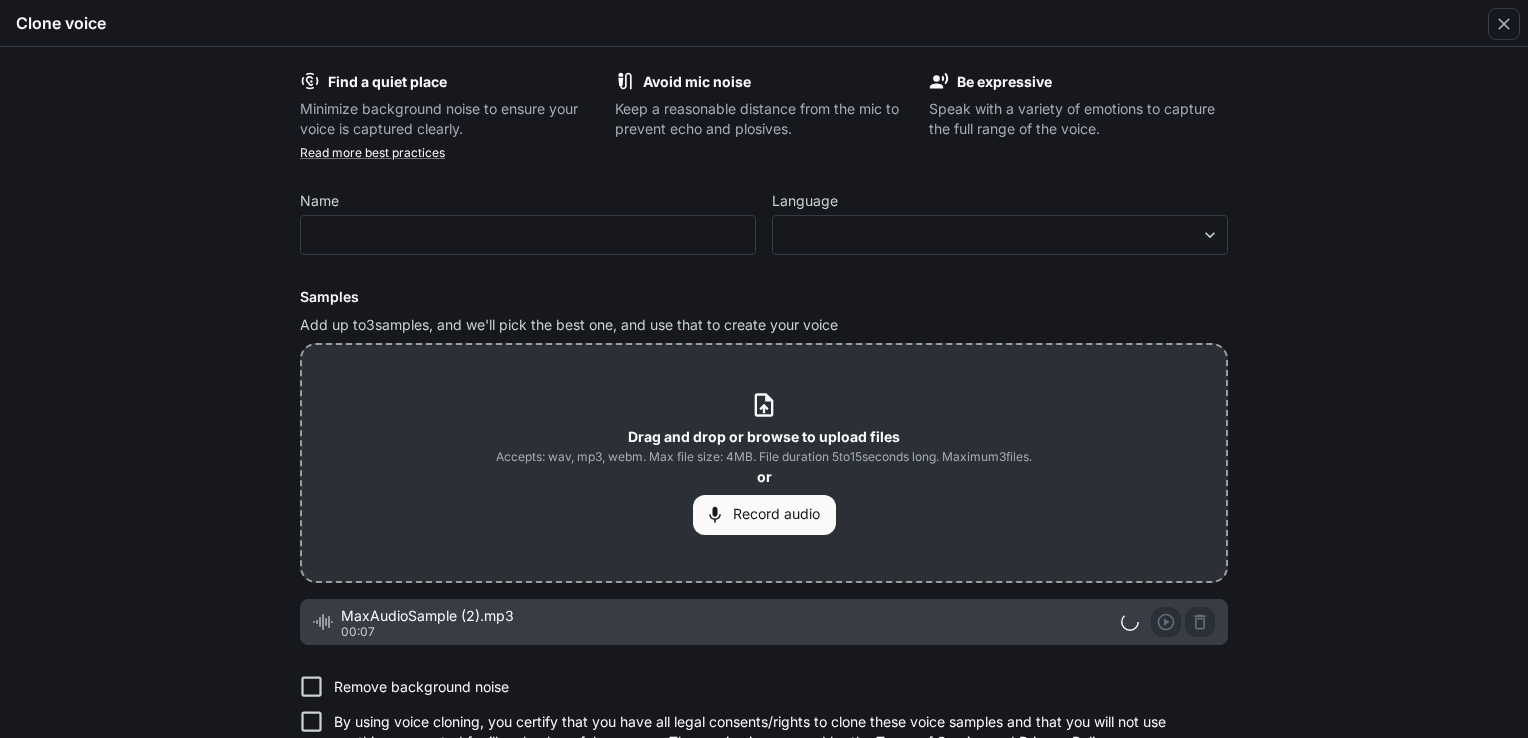 scroll, scrollTop: 85, scrollLeft: 0, axis: vertical 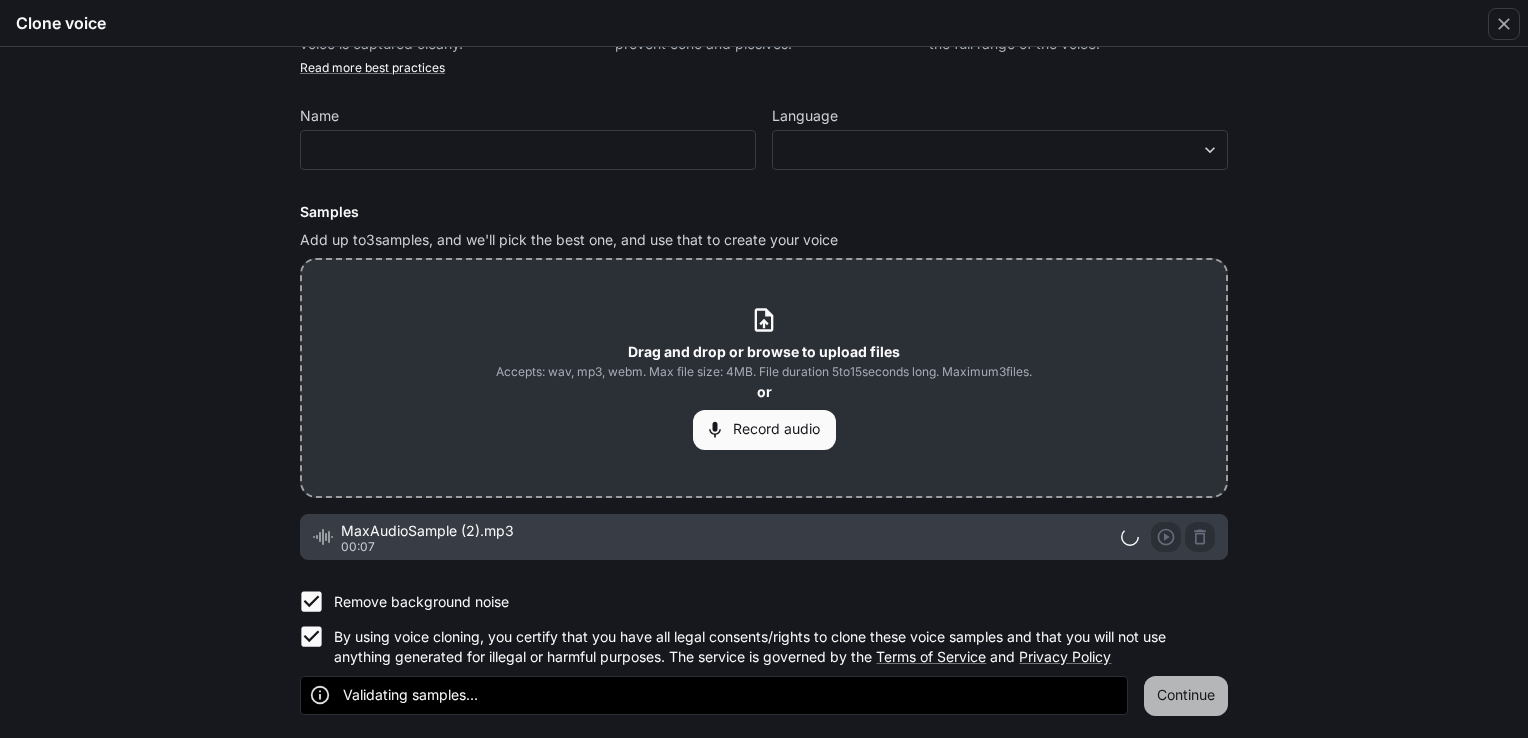click on "Continue" at bounding box center (1186, 696) 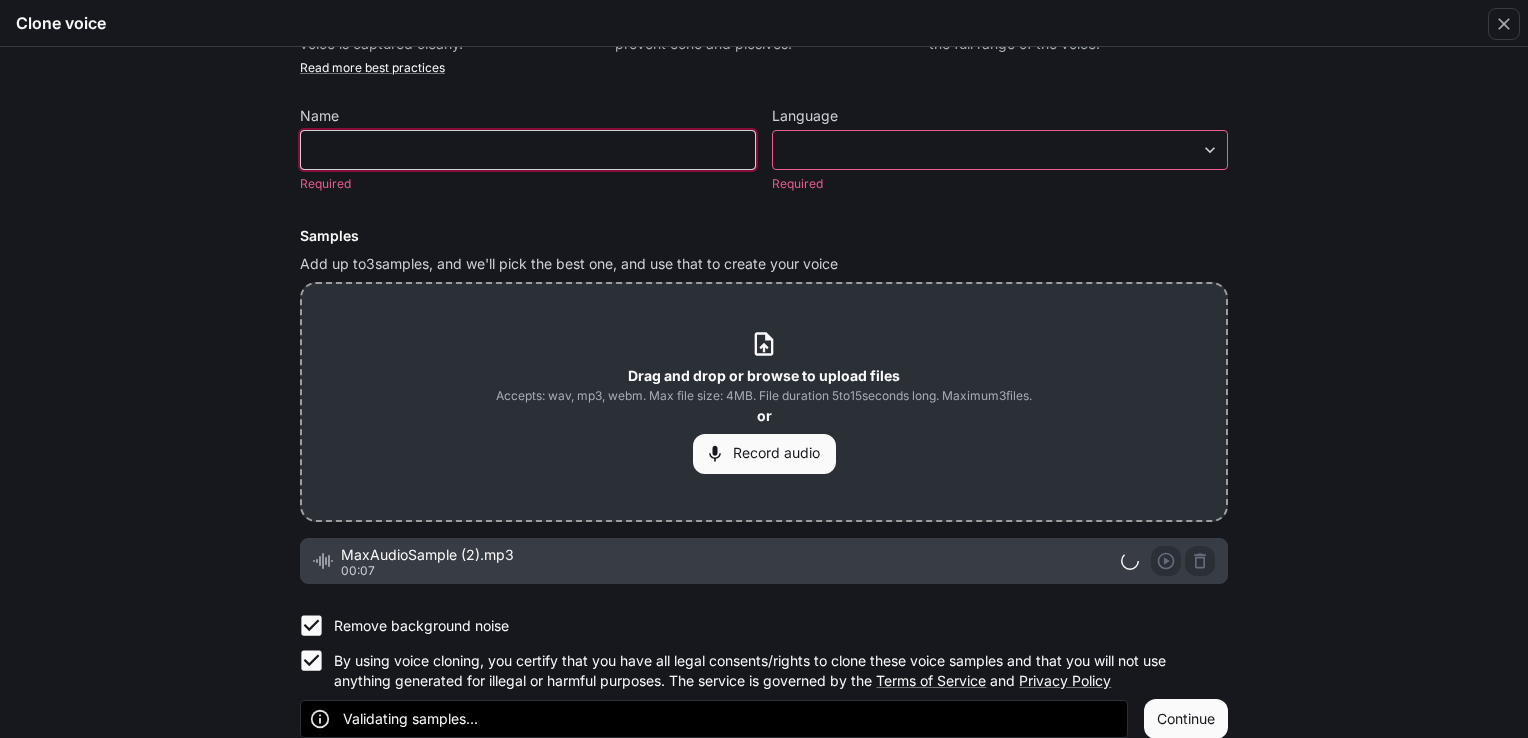 click at bounding box center (528, 150) 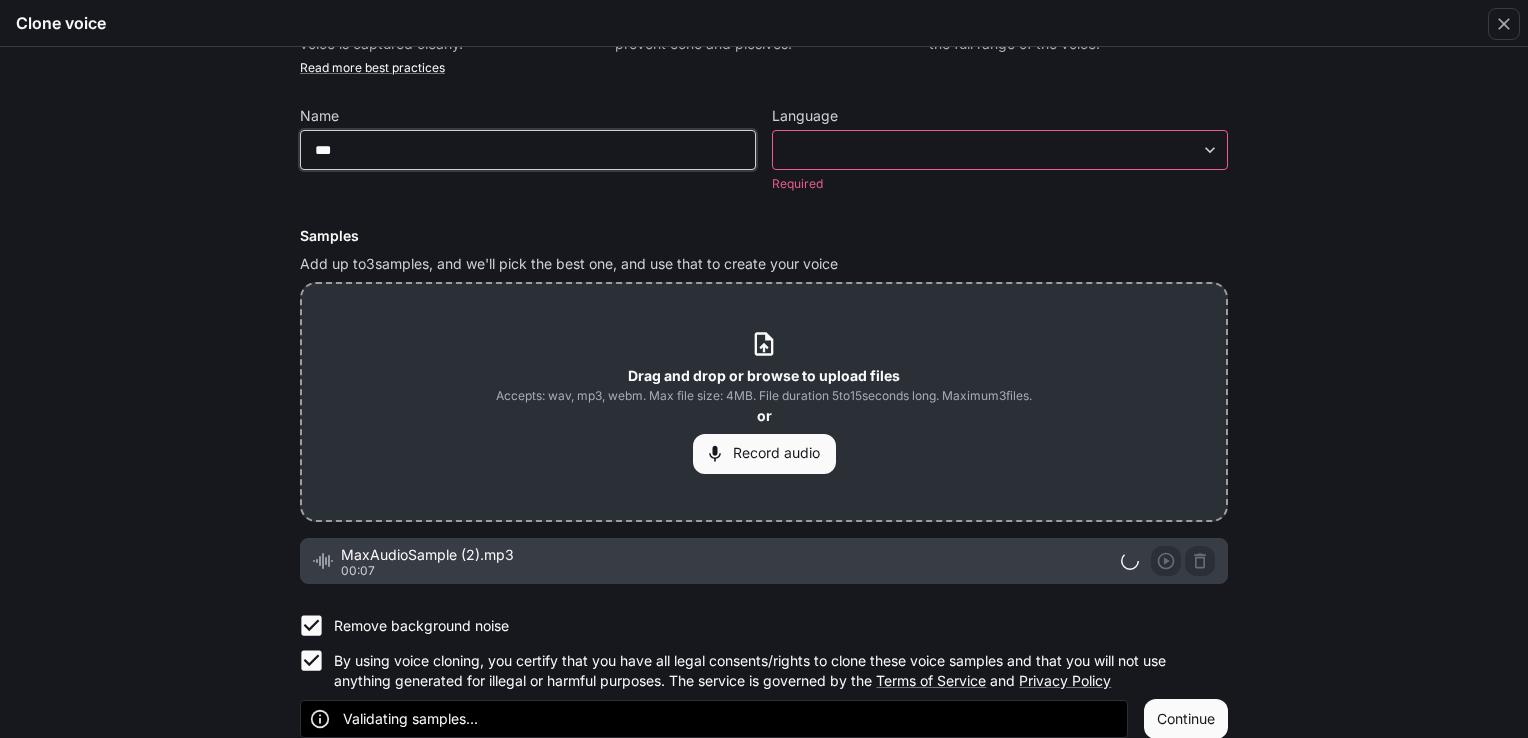 type on "***" 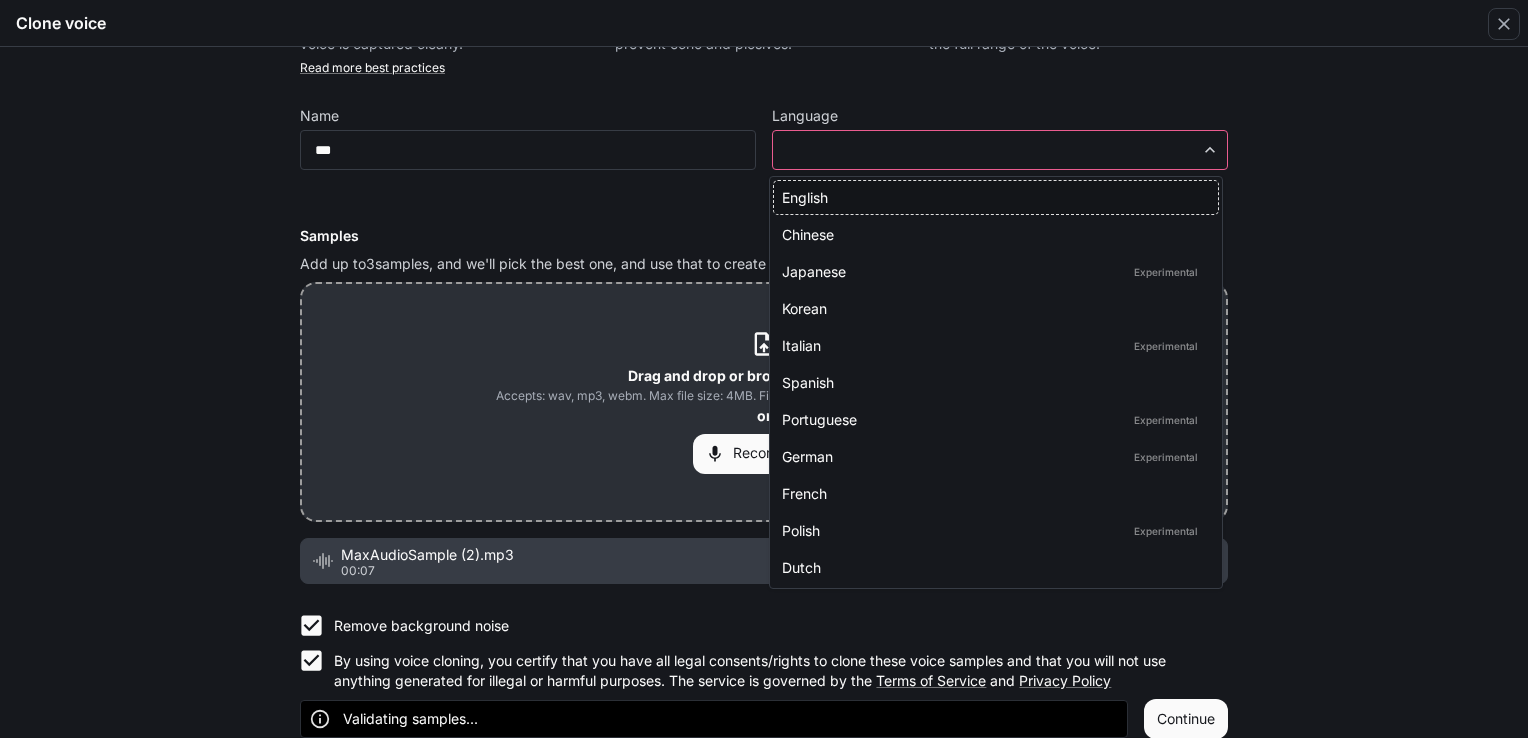 click on "Clone voice Find a quiet place Minimize background noise to ensure your voice is captured clearly. Avoid mic noise Keep a reasonable distance from the mic to prevent echo and plosives. Be expressive Speak with a variety of emotions to capture the full range of the voice. Read more best practices Name *** ​ Language ​ ​ Required Samples Add up to  3  samples, and we'll pick the best one, and use that to create your voice Drag and drop or browse to upload files   5  to  15 3  files. or" at bounding box center (764, 369) 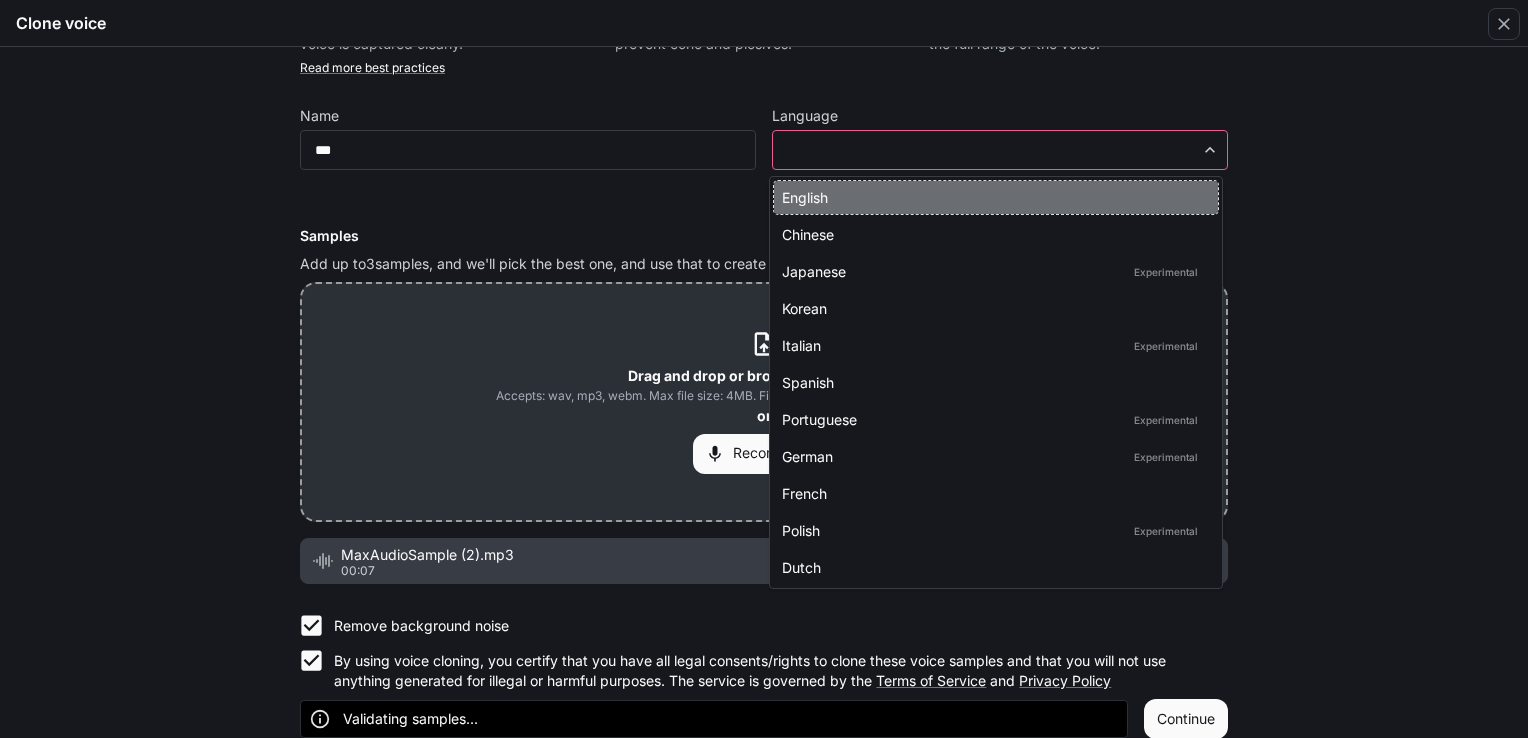 click on "English" at bounding box center (992, 197) 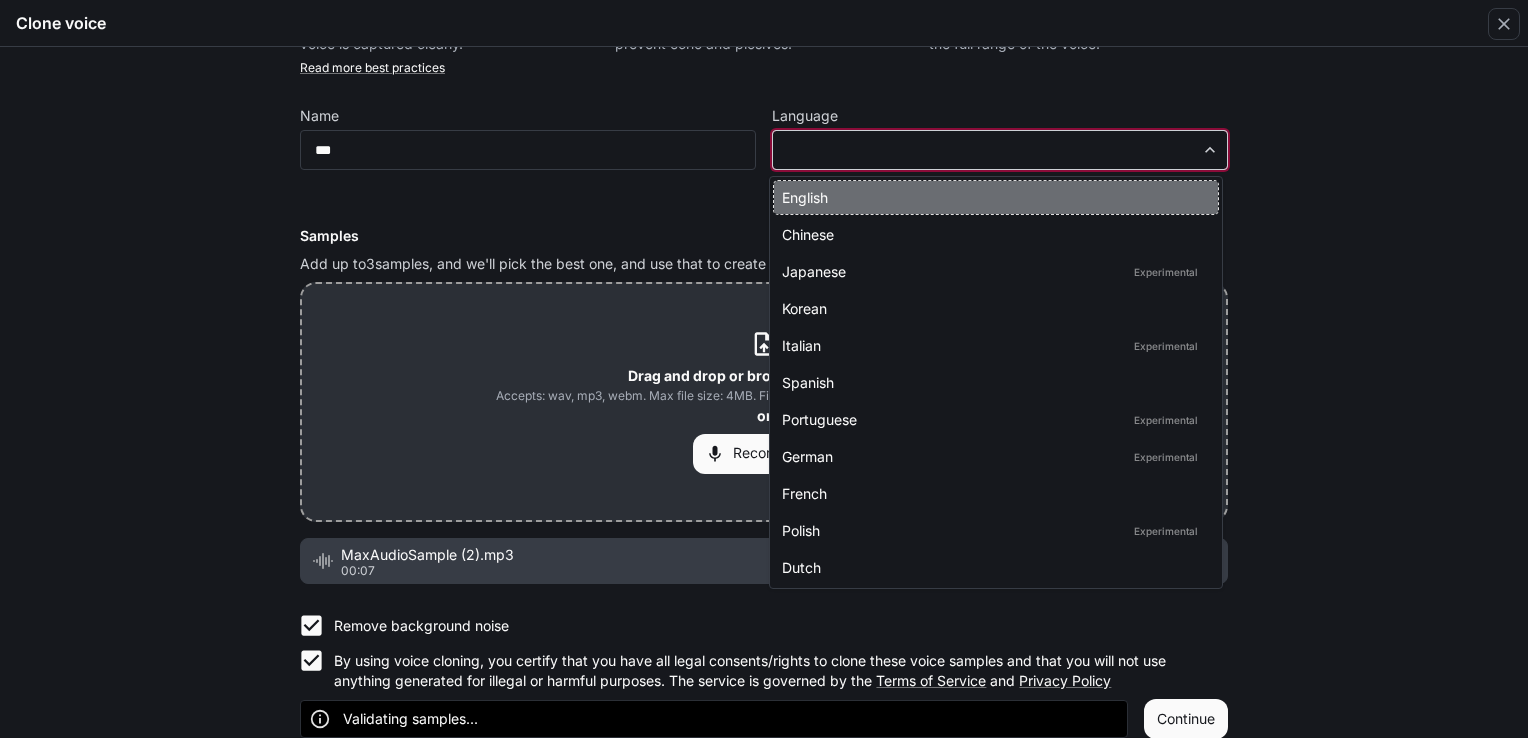 type on "*****" 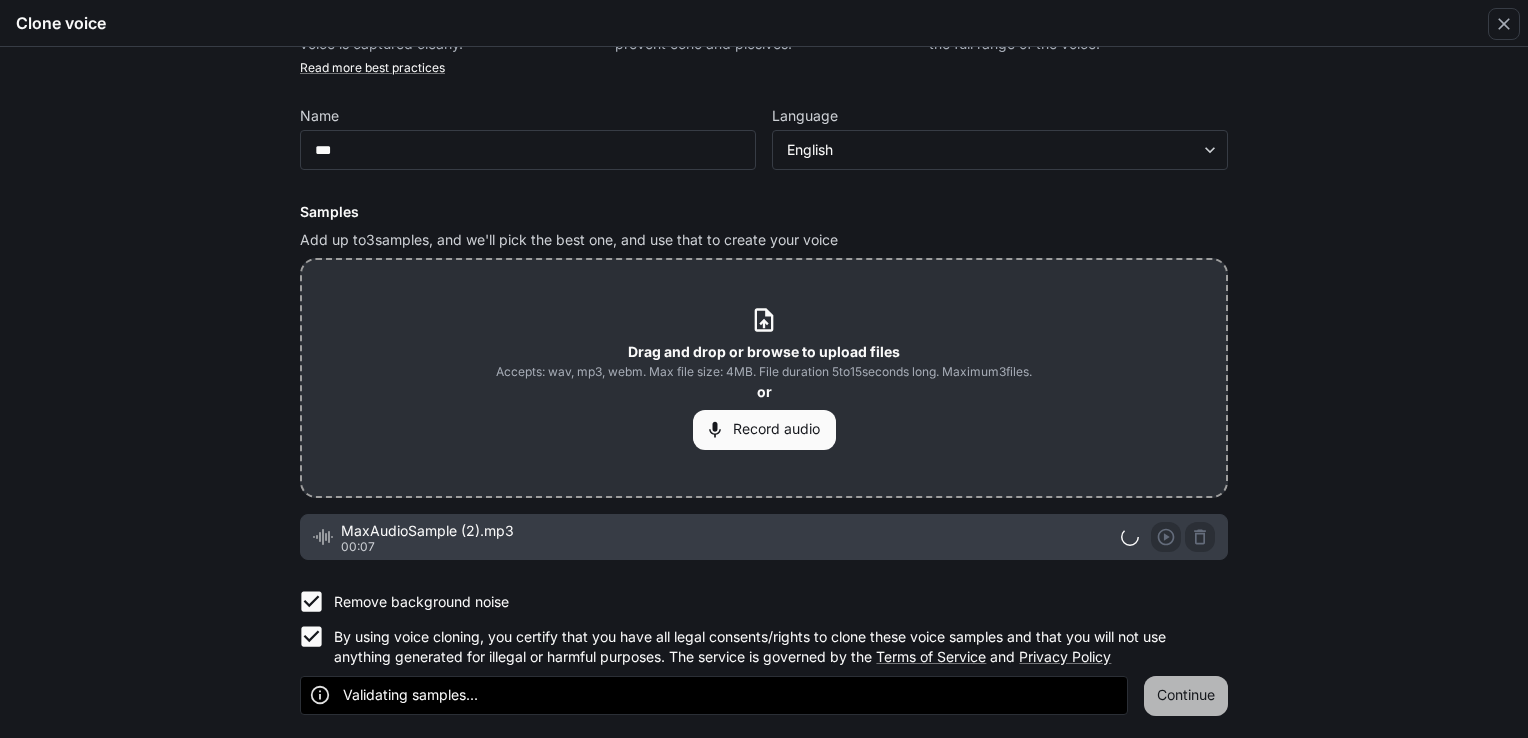 click on "Continue" at bounding box center [1186, 696] 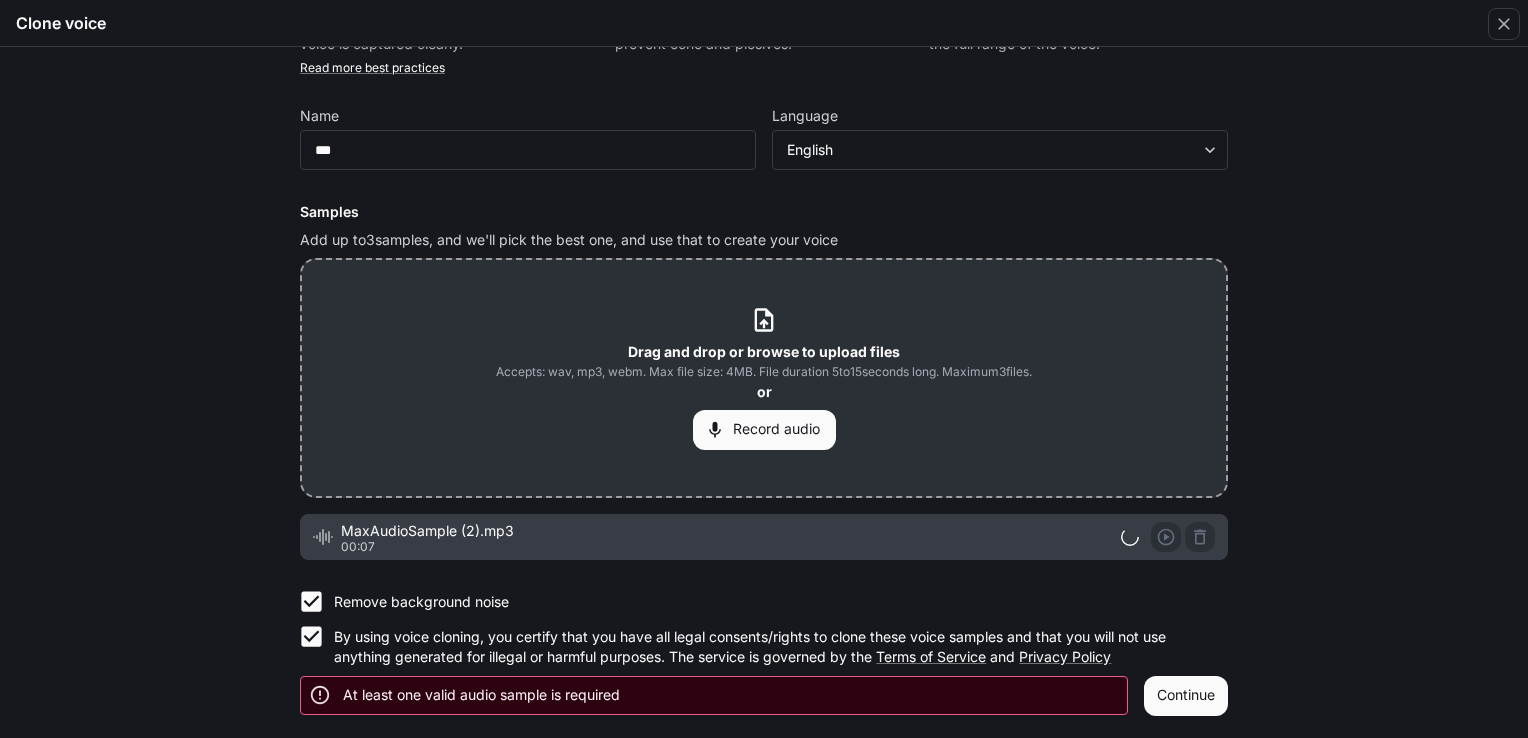 click on "00:07" at bounding box center [731, 547] 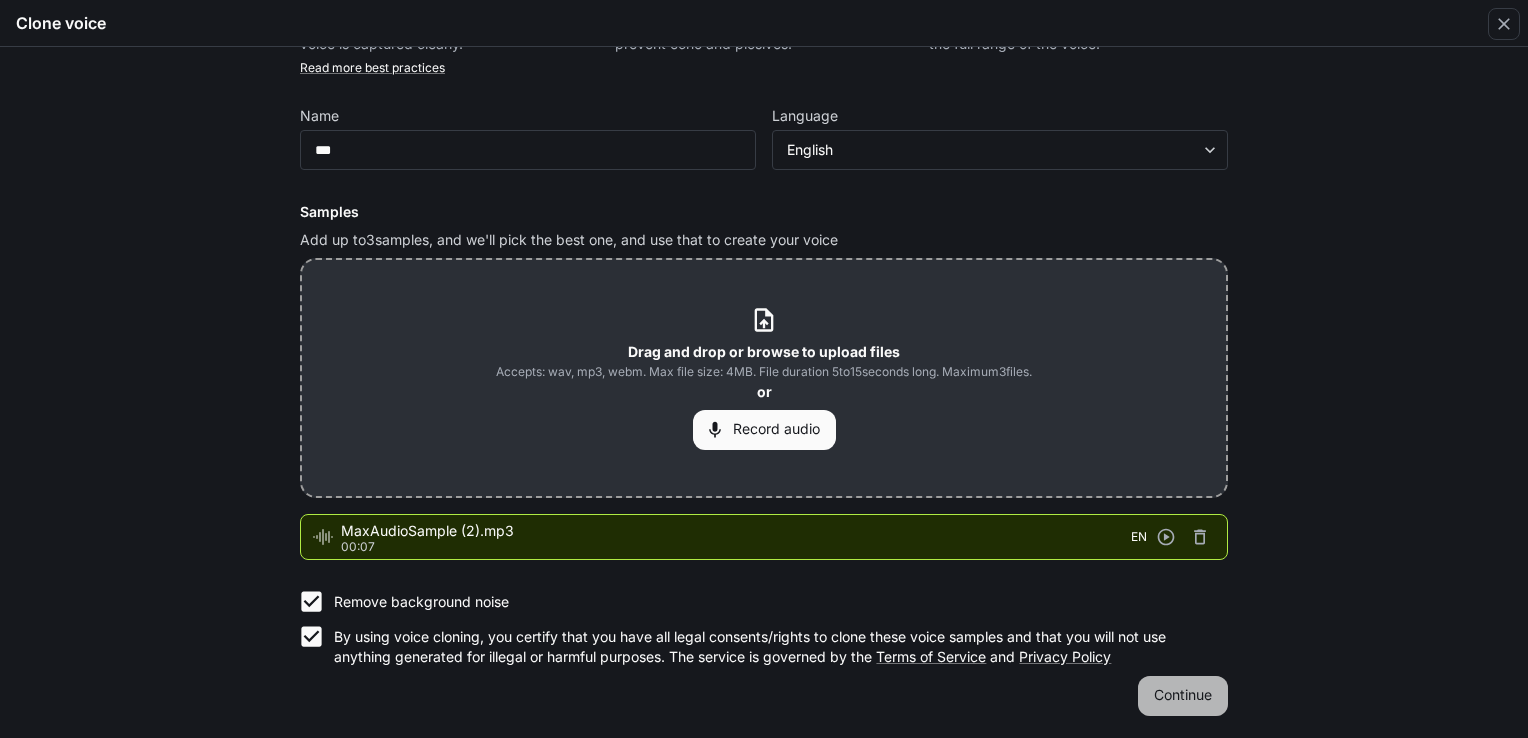 click on "Continue" at bounding box center (1183, 696) 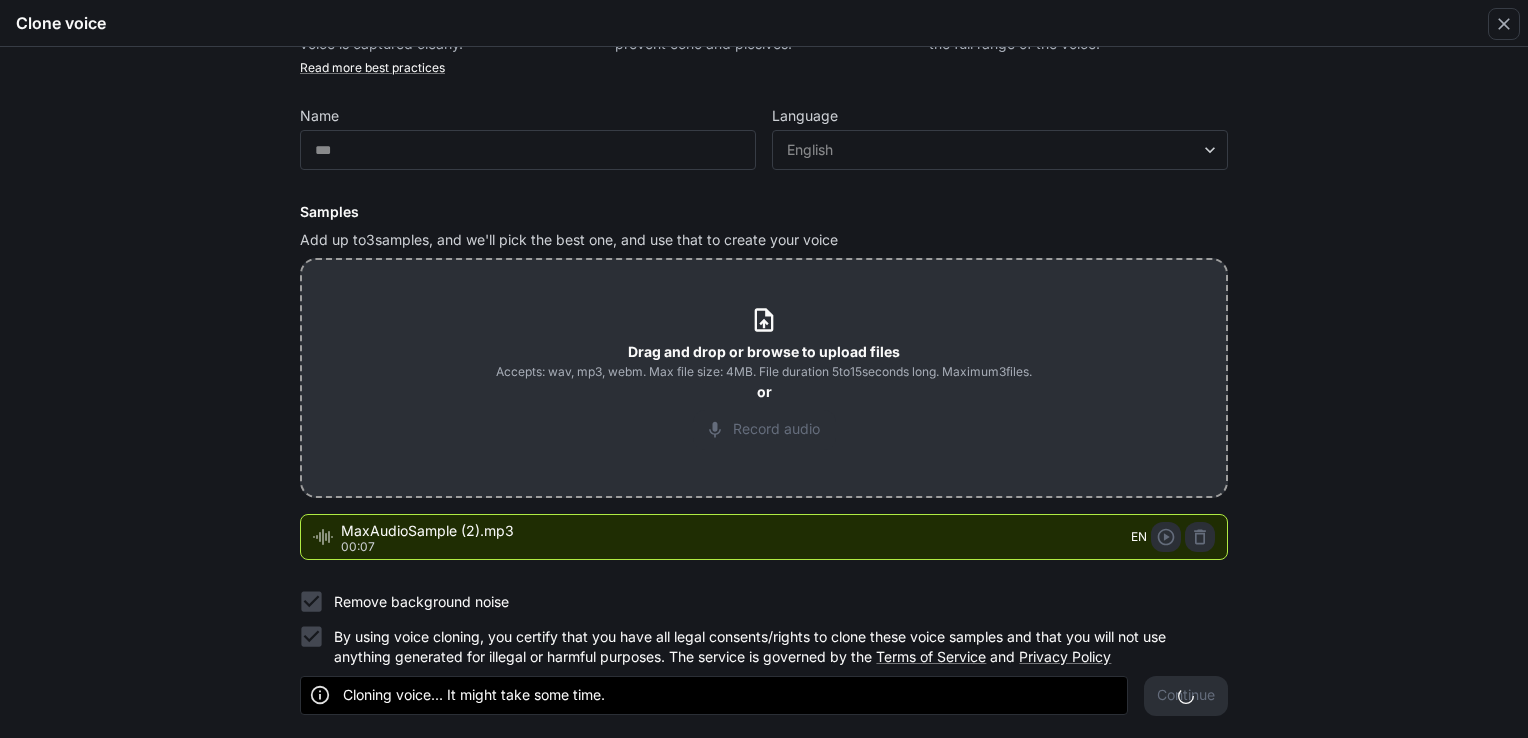 click on "Clone voice Find a quiet place Minimize background noise to ensure your voice is captured clearly. Avoid mic noise Keep a reasonable distance from the mic to prevent echo and plosives. Be expressive Speak with a variety of emotions to capture the full range of the voice. Read more best practices Name *** ​ Language English ***** ​ Samples Add up to  3  samples, and we'll pick the best one, and use that to create your voice Drag and drop or browse to upload files Accepts: wav, mp3, webm. Max file size: 4MB. File duration   5  to  15  seconds long. Maximum  3  files. or Record audio MaxAudioSample (2).mp3 00:07 EN Remove background noise By using voice cloning, you certify that you have all legal consents/rights to clone these voice samples and that you will not use anything generated for illegal or harmful purposes. The service is governed by the   Terms of Service   and   Privacy Policy Cloning voice... It might take some time. Continue" at bounding box center (764, 392) 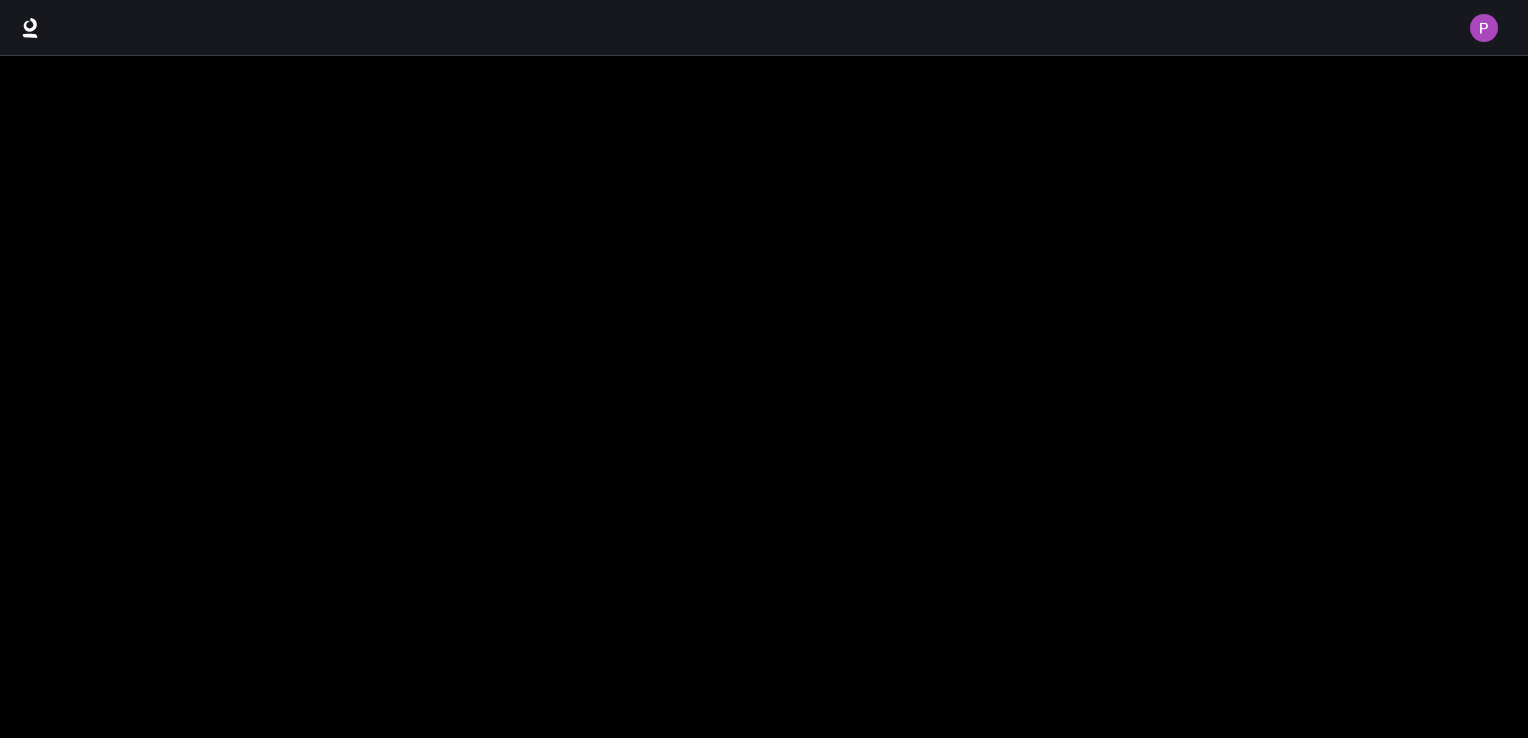 scroll, scrollTop: 0, scrollLeft: 0, axis: both 